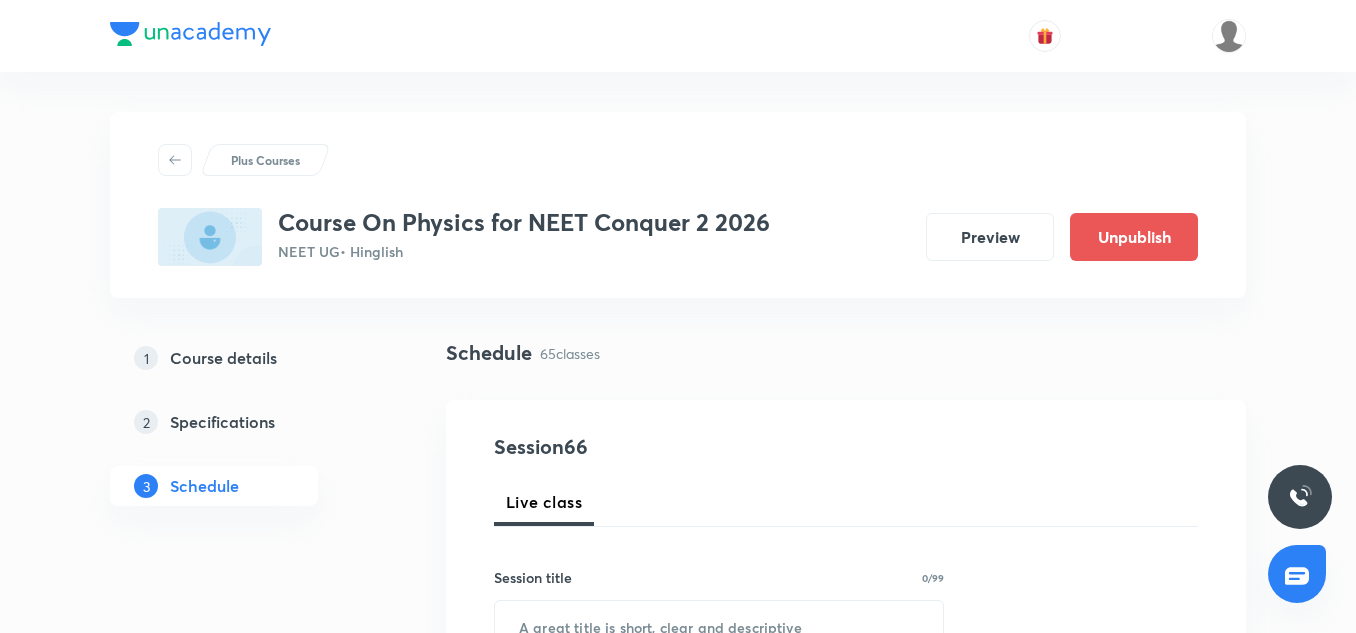 scroll, scrollTop: 11212, scrollLeft: 0, axis: vertical 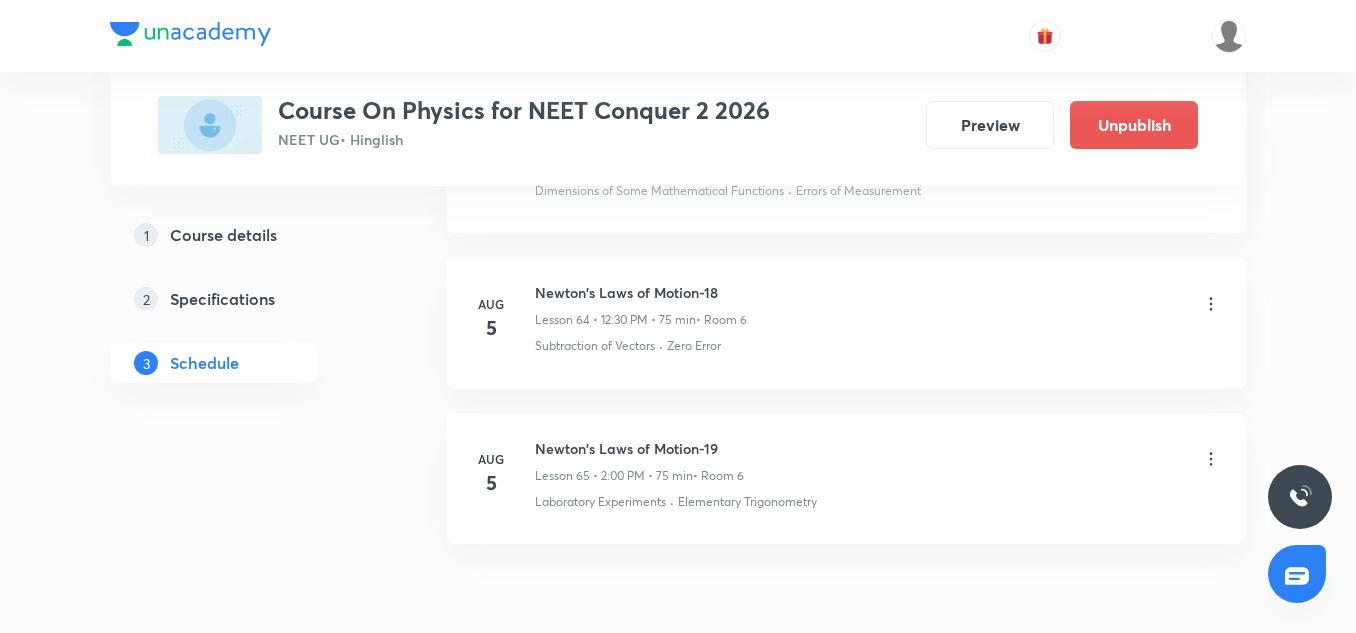click on "Newton's Laws of Motion-19" at bounding box center [639, 448] 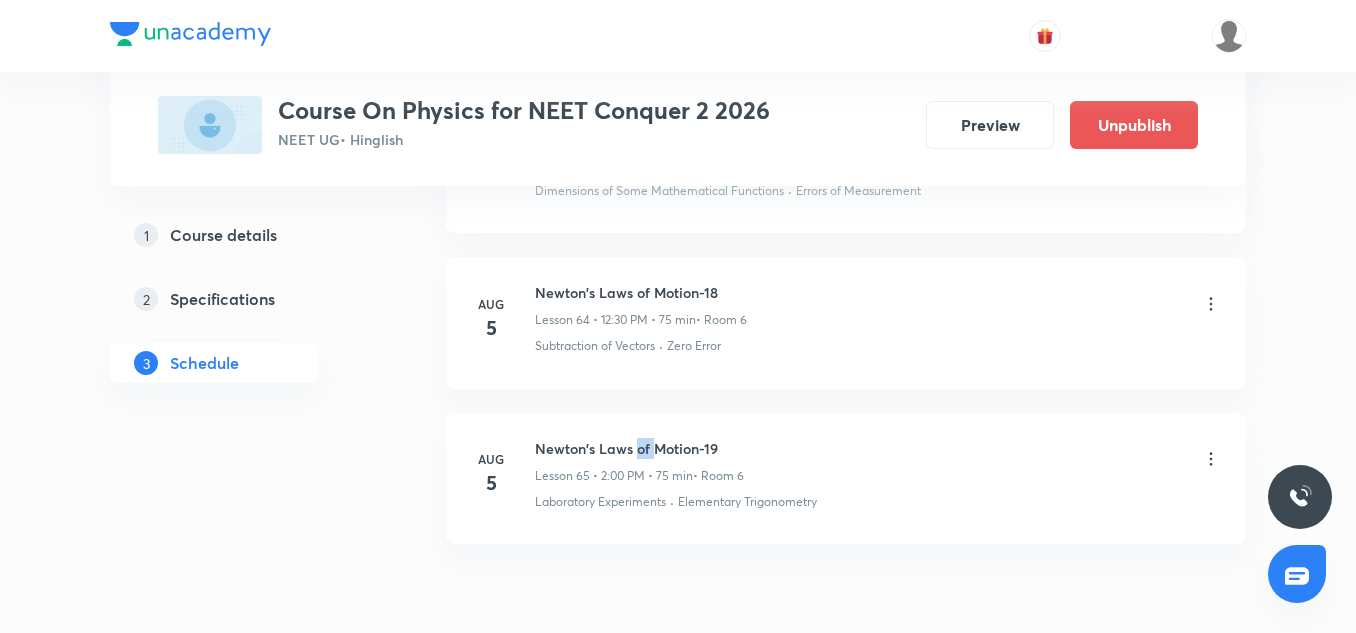 click on "Newton's Laws of Motion-19" at bounding box center [639, 448] 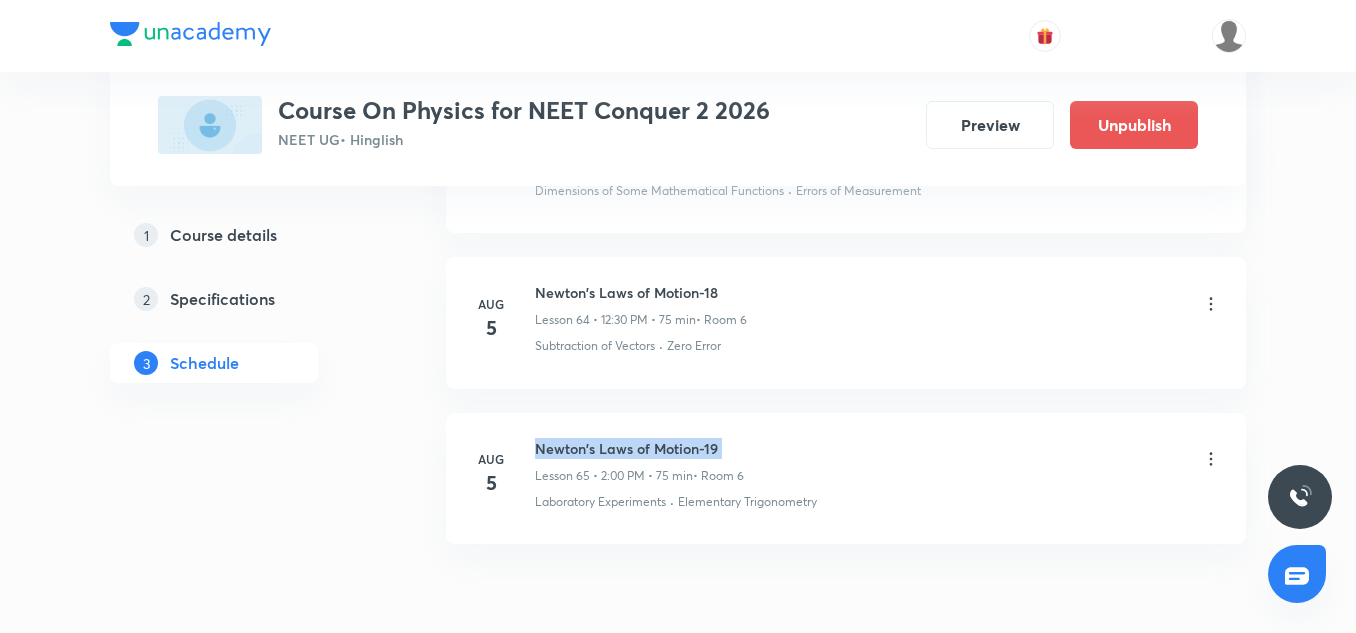 click on "Newton's Laws of Motion-19" at bounding box center (639, 448) 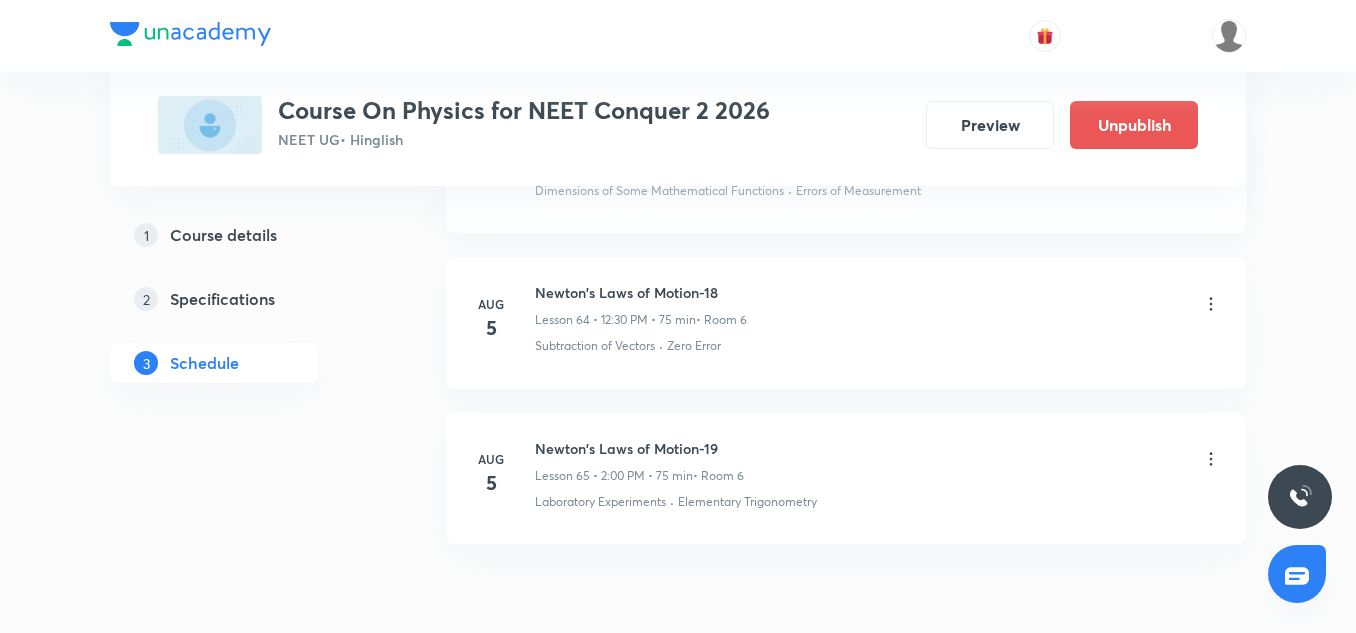 click on "Newton's Laws of Motion-19 Lesson 65 • 2:00 PM • 75 min  • Room 6" at bounding box center [878, 461] 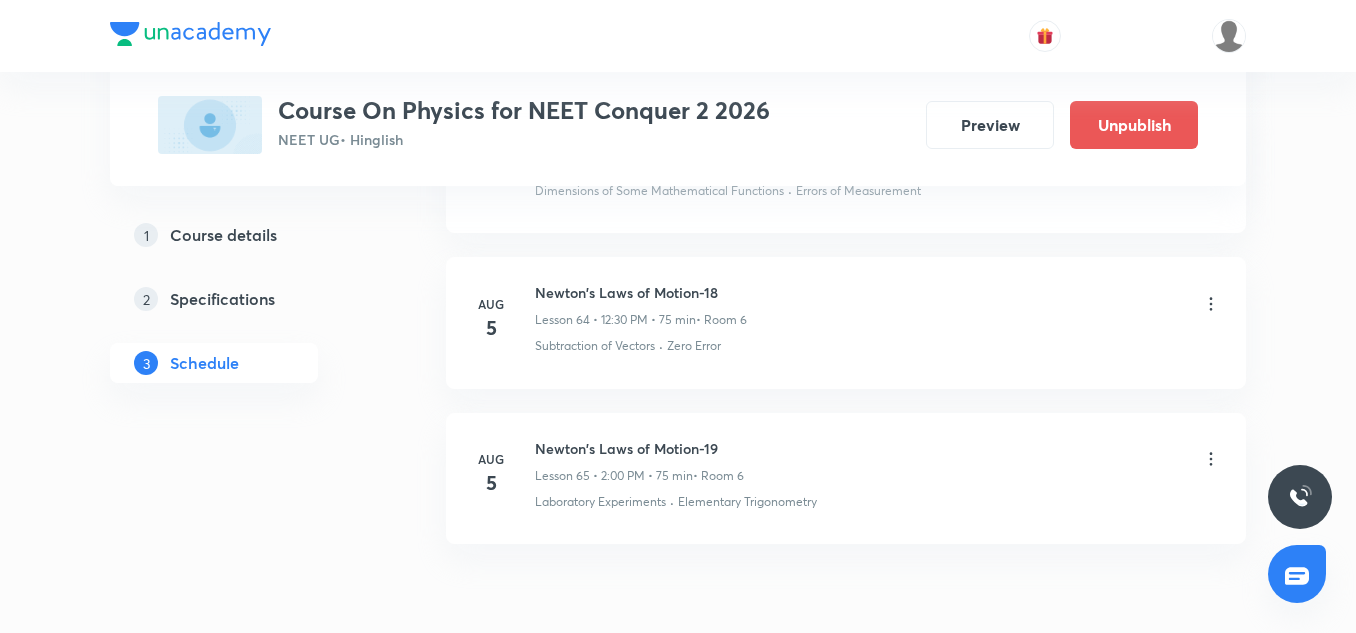 click 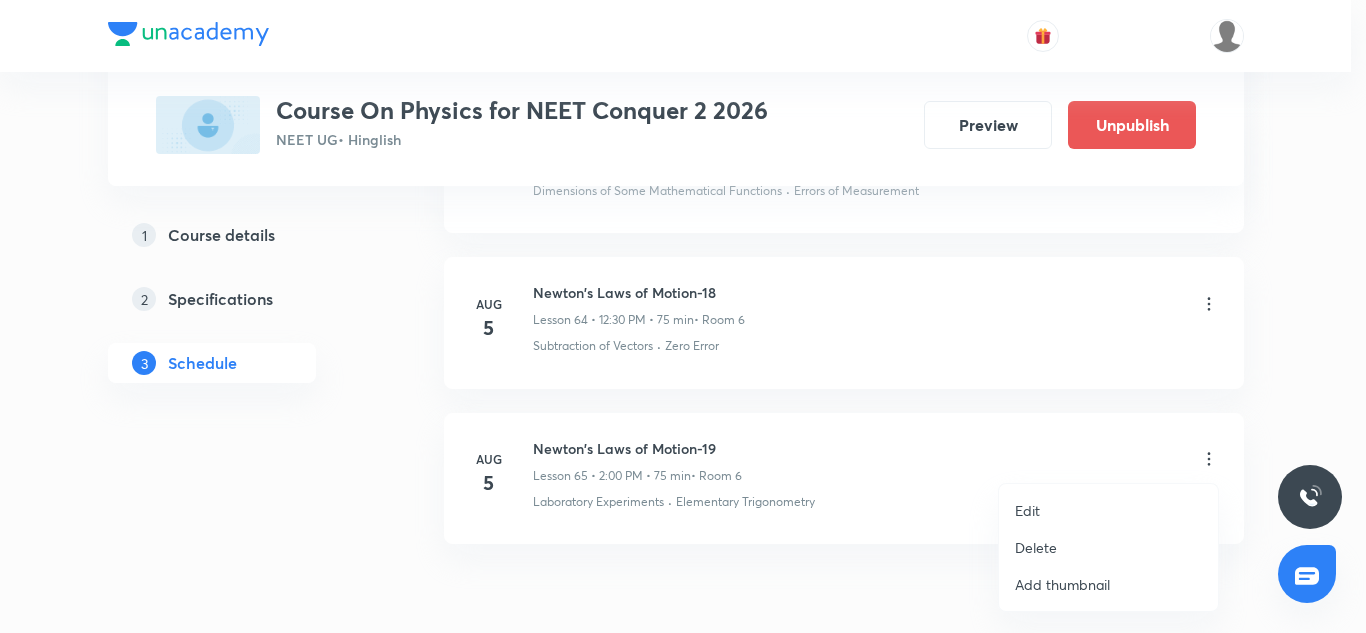 click on "Edit" at bounding box center [1108, 510] 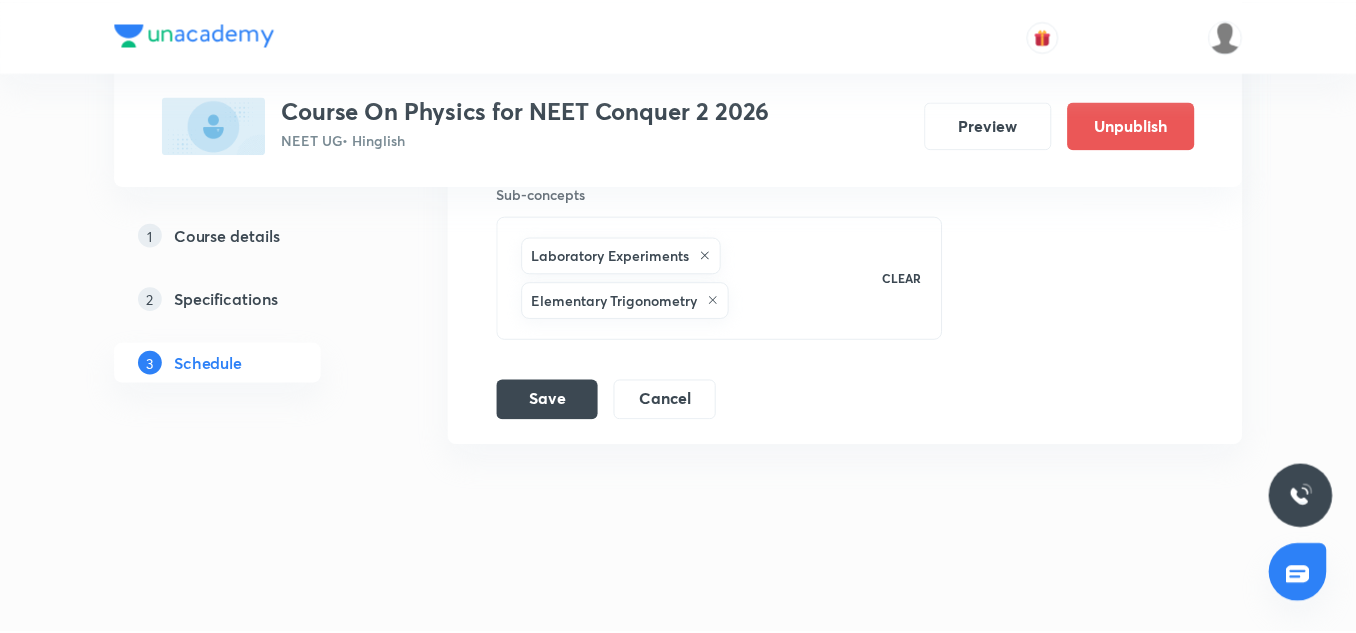 scroll, scrollTop: 11165, scrollLeft: 0, axis: vertical 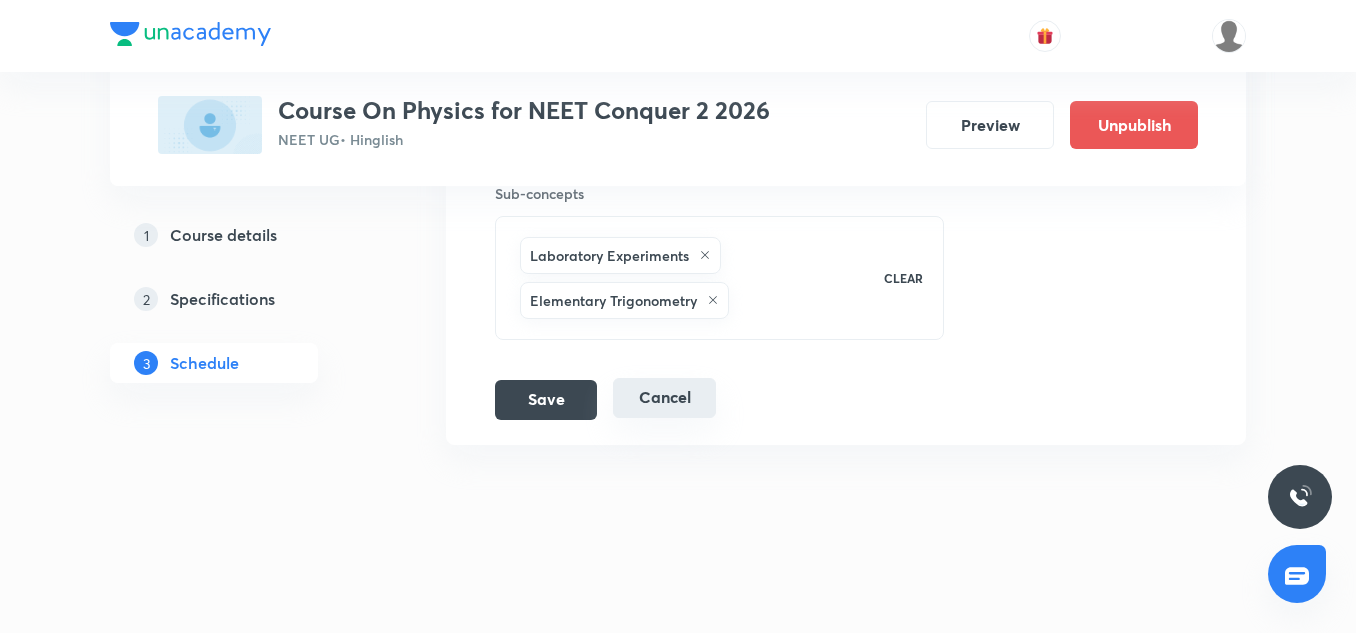 click on "Cancel" at bounding box center (664, 398) 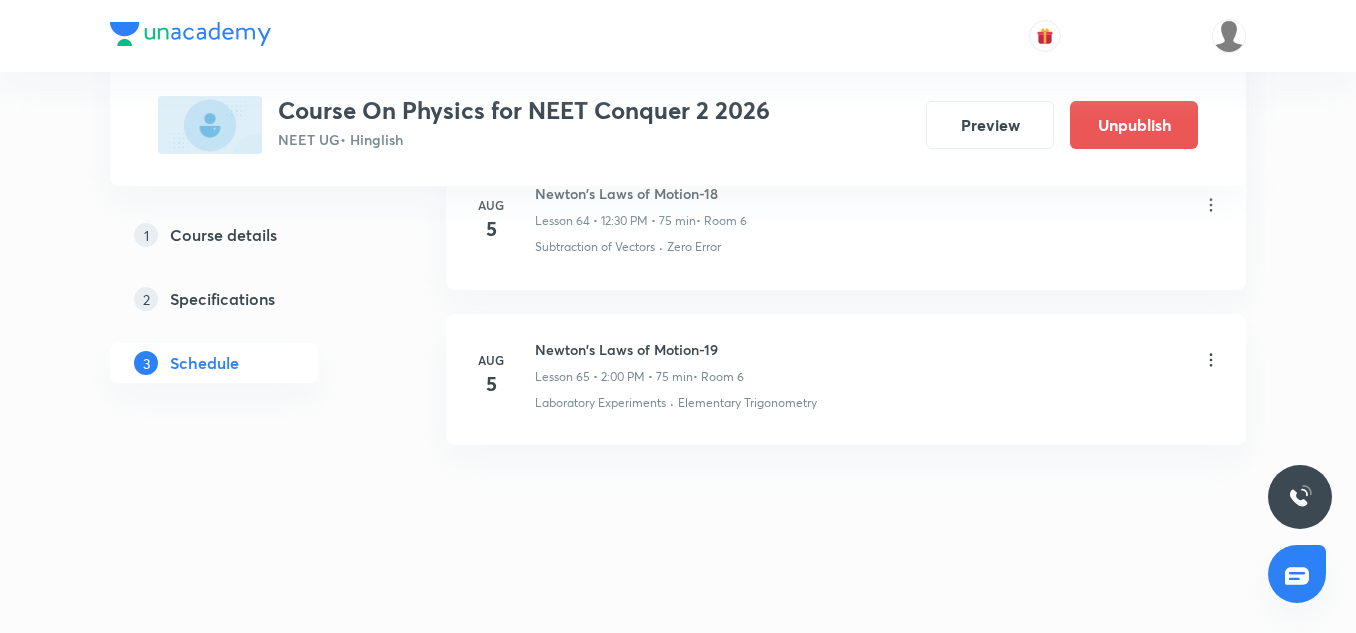 scroll, scrollTop: 10223, scrollLeft: 0, axis: vertical 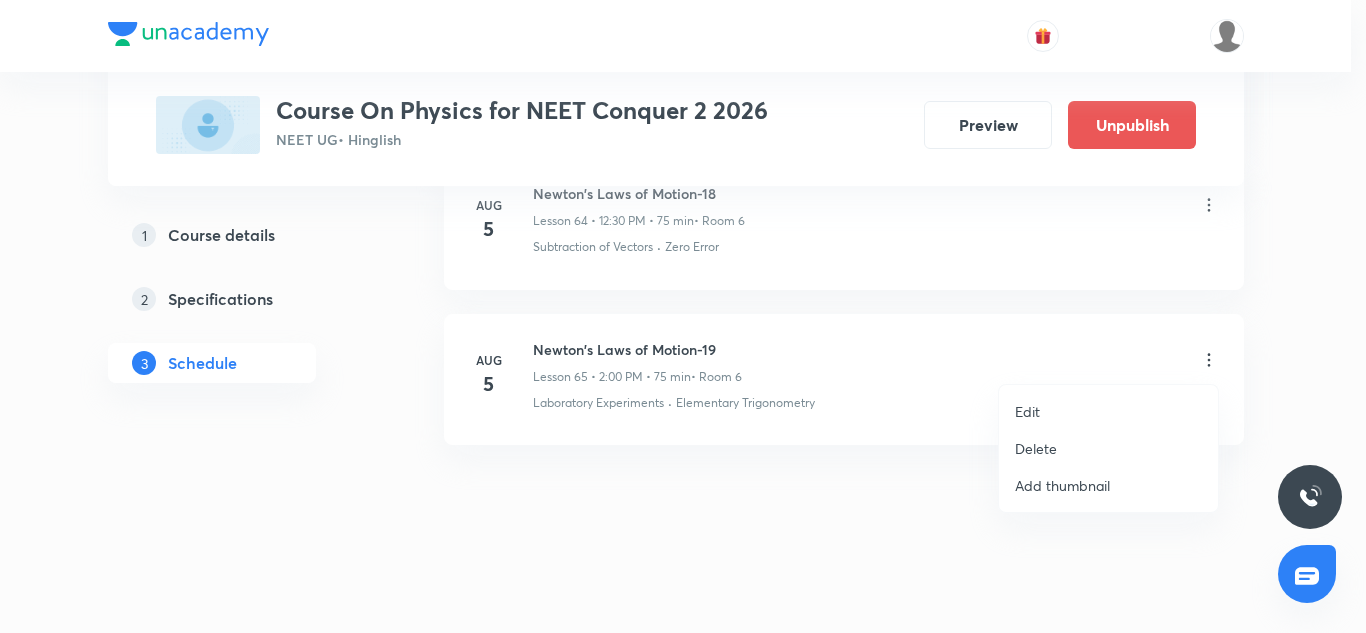 click on "Delete" at bounding box center [1108, 448] 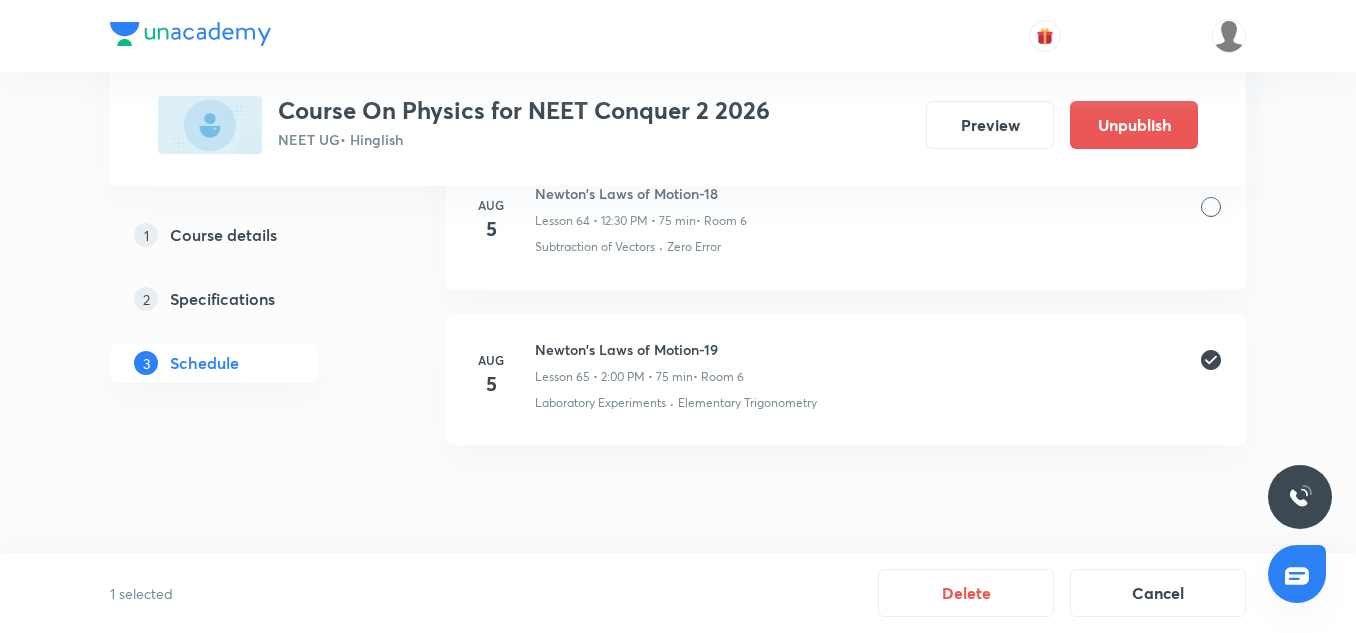 click on "1 selected Delete Cancel" at bounding box center [678, 593] 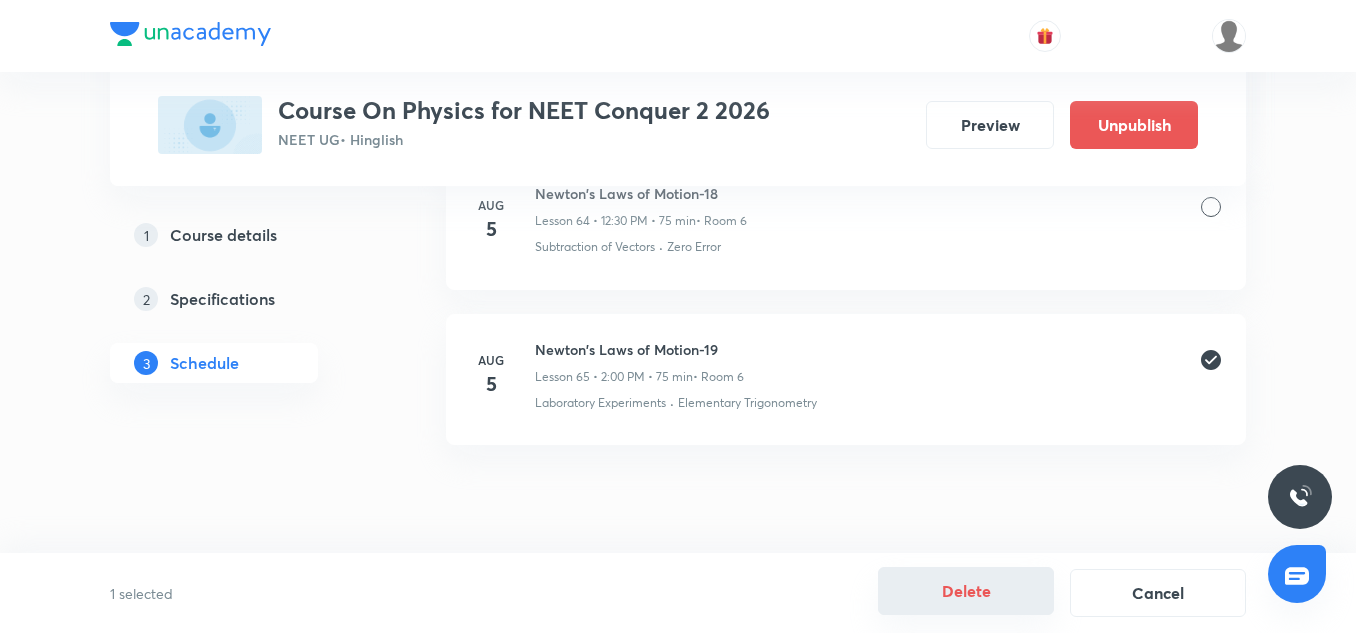 click on "Delete" at bounding box center (966, 591) 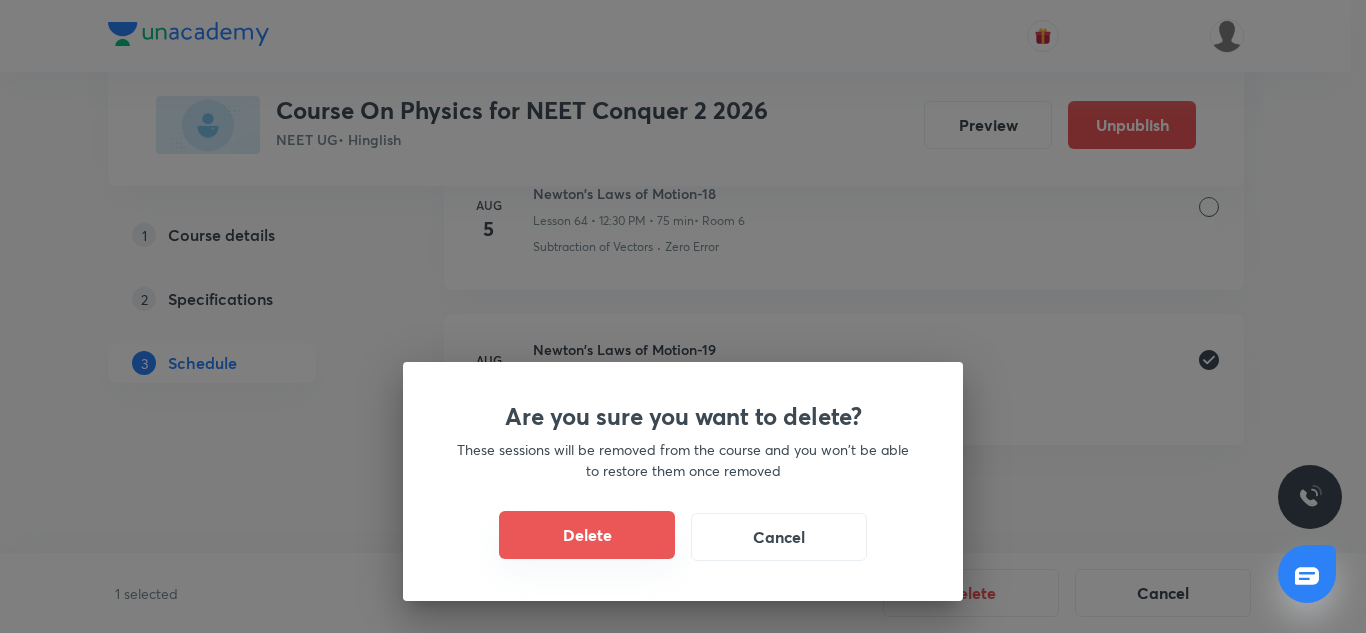 click on "Delete" at bounding box center [587, 535] 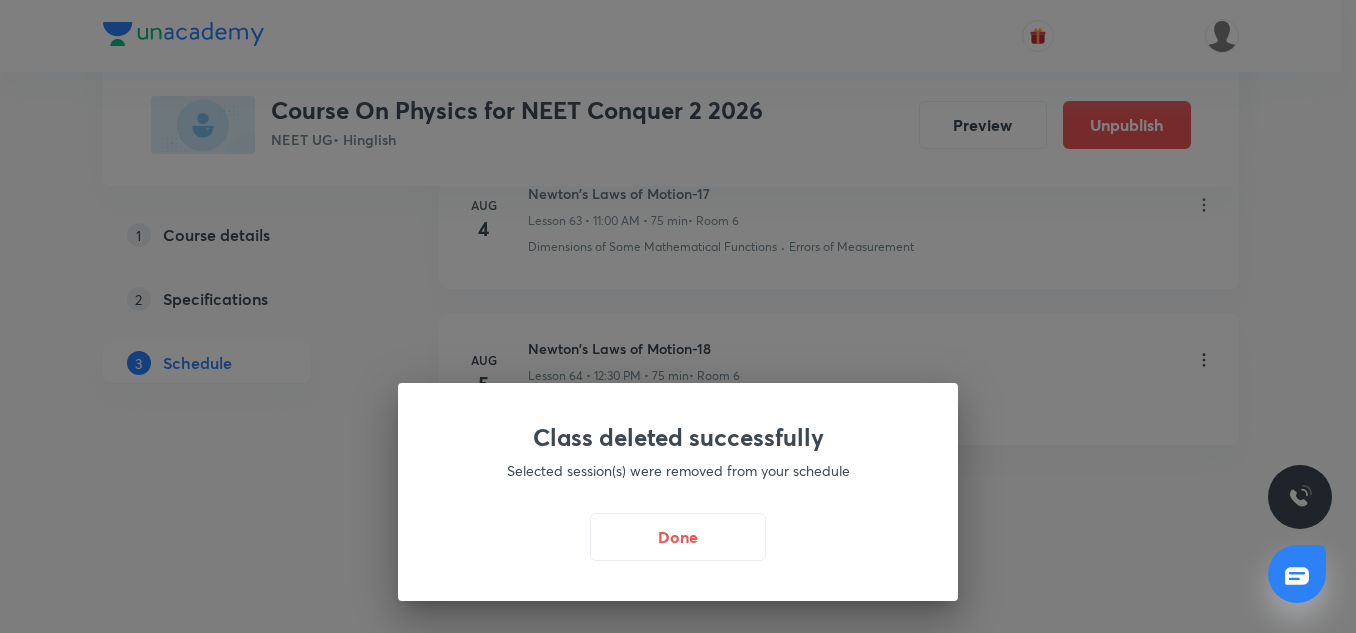 scroll, scrollTop: 10068, scrollLeft: 0, axis: vertical 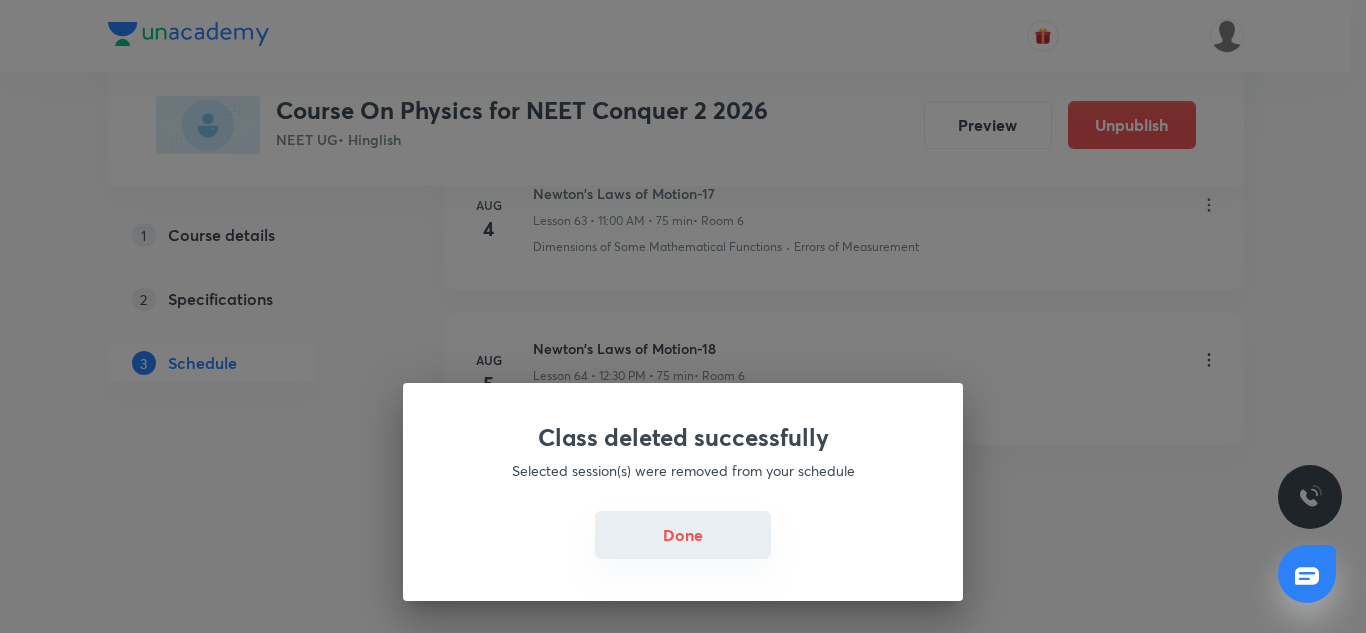 click on "Done" at bounding box center (683, 535) 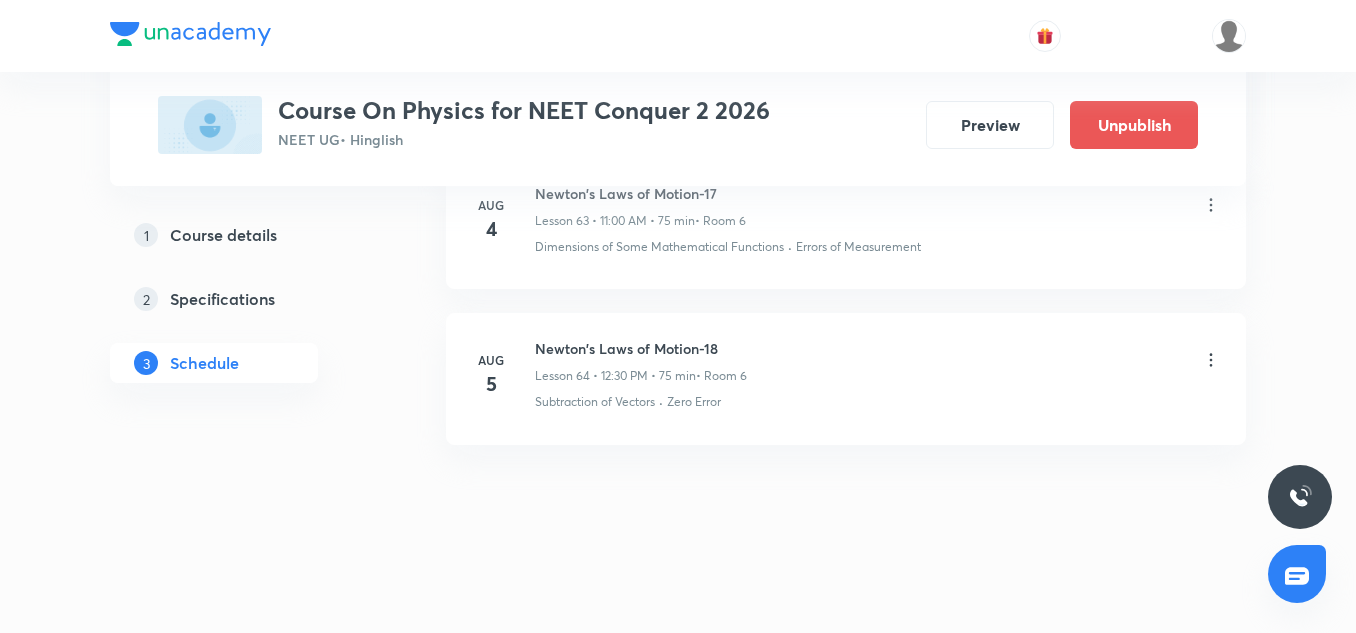 click on "Newton's Laws of Motion-18" at bounding box center (641, 348) 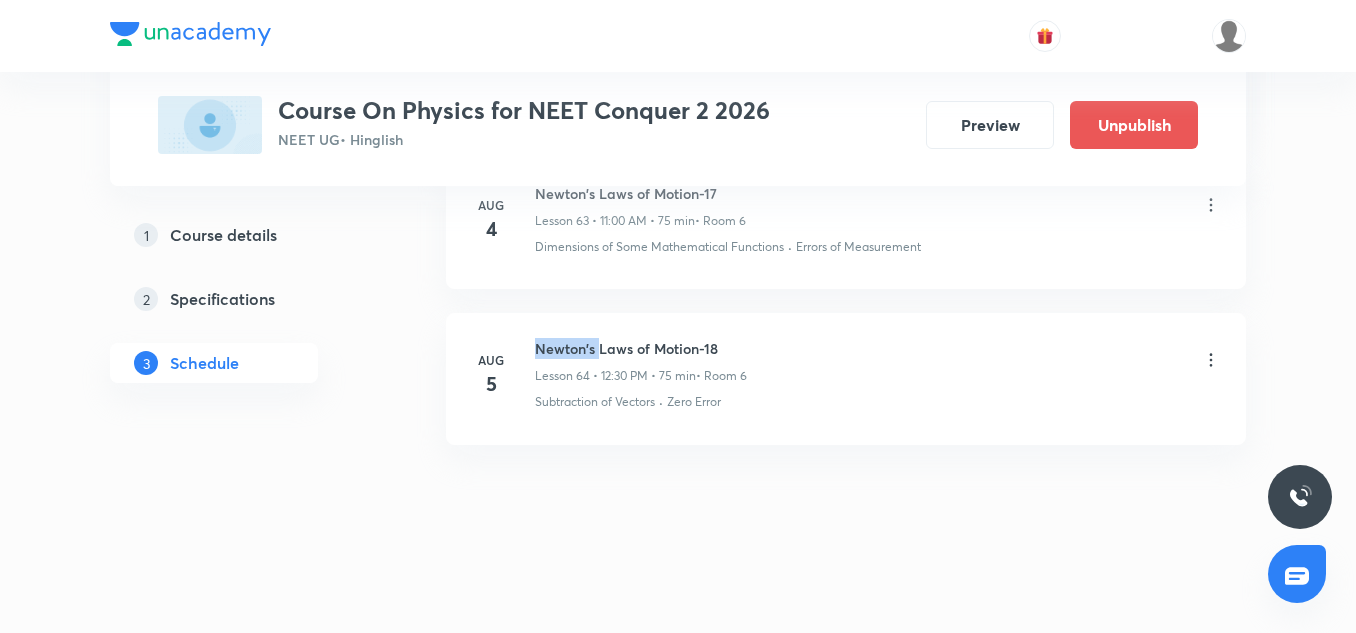 click on "Newton's Laws of Motion-18" at bounding box center (641, 348) 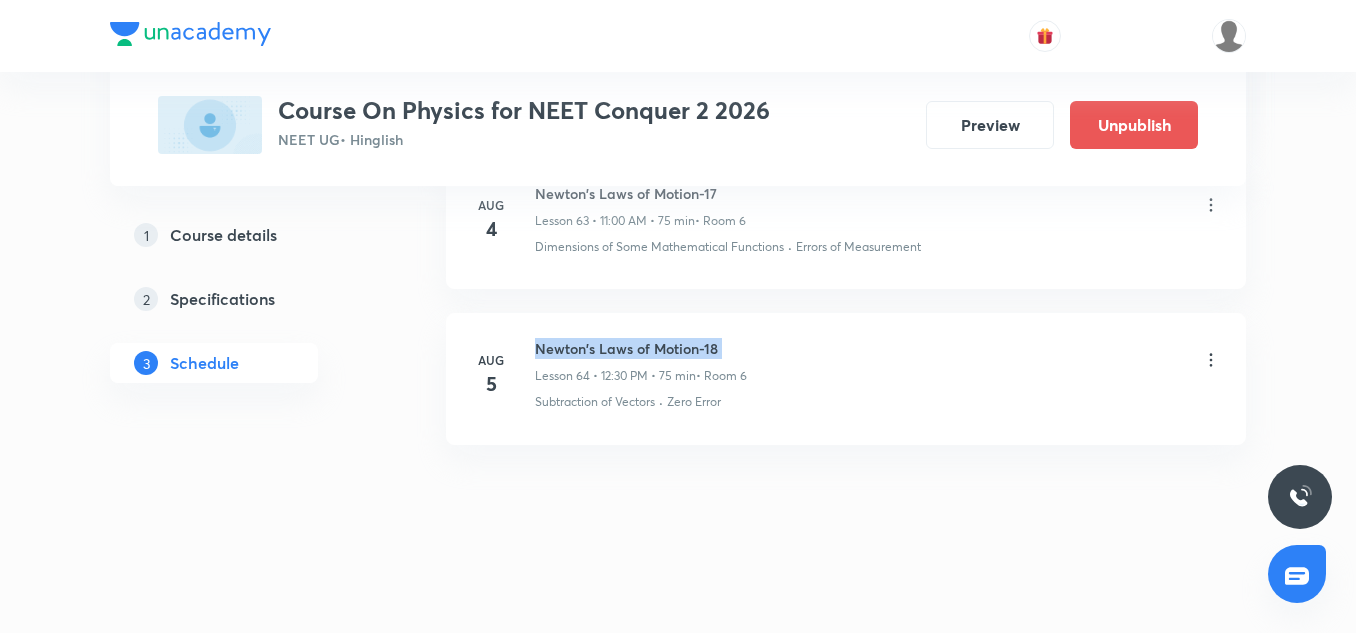 click on "Newton's Laws of Motion-18" at bounding box center (641, 348) 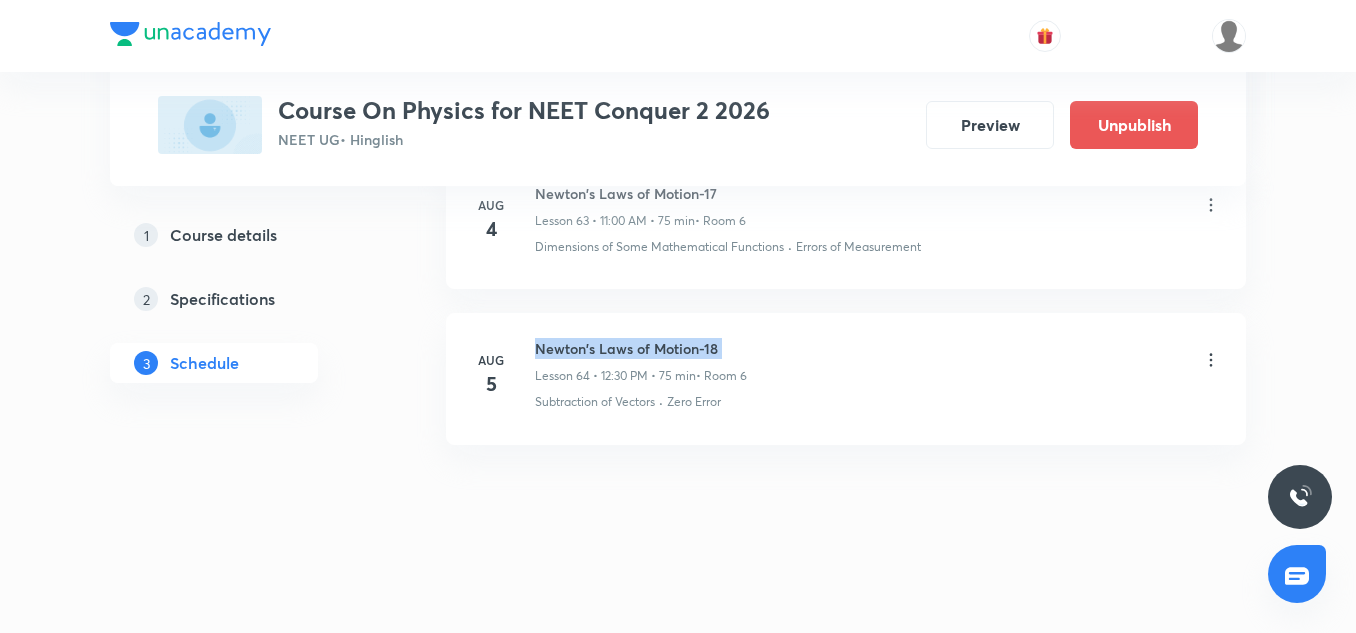 click on "Newton's Laws of Motion-18" at bounding box center (641, 348) 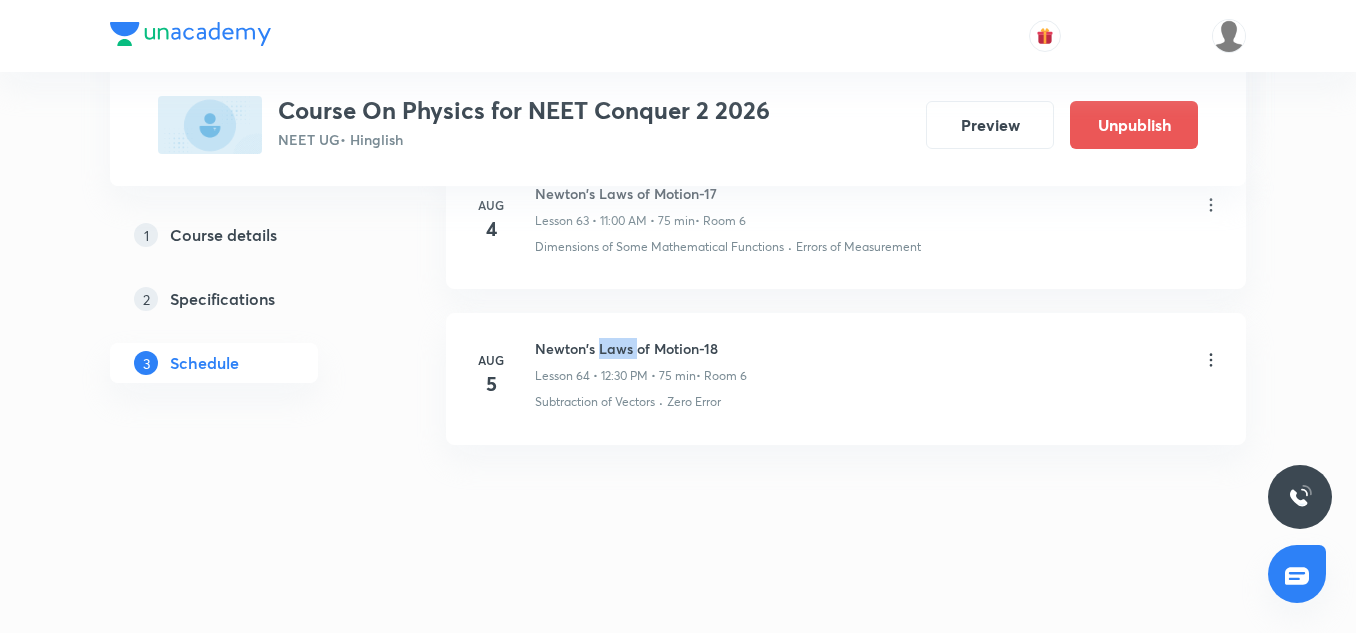 click on "Newton's Laws of Motion-18" at bounding box center [641, 348] 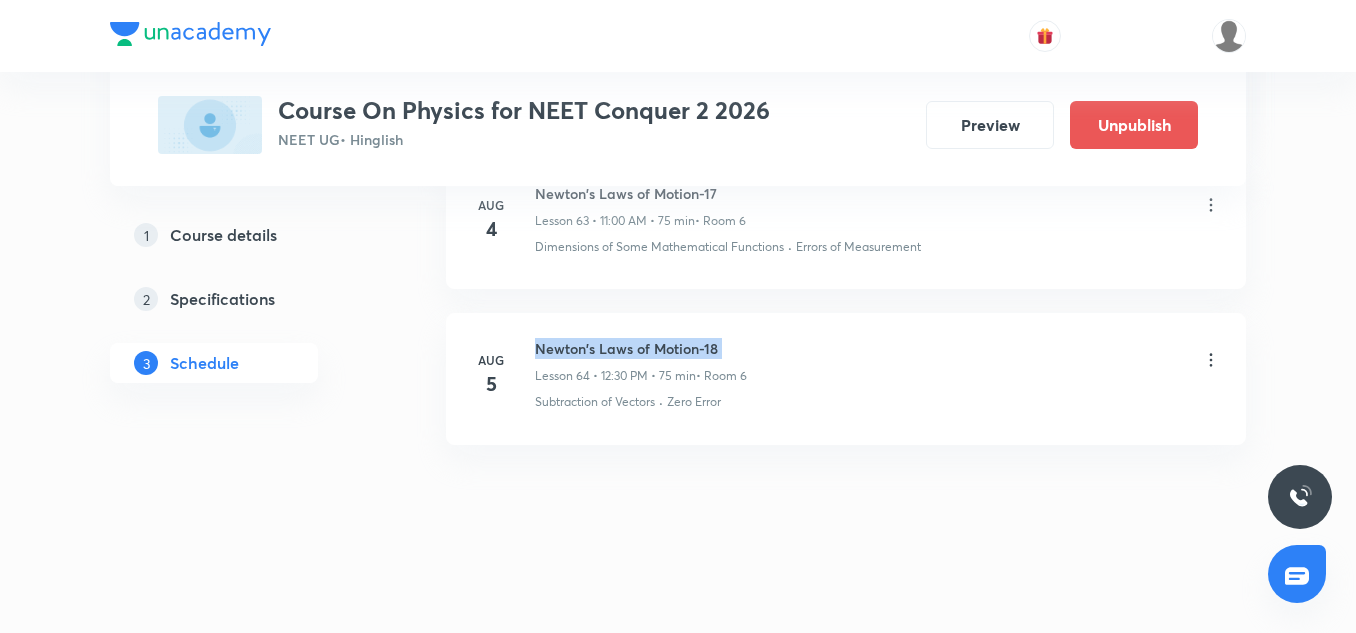 click on "Newton's Laws of Motion-18" at bounding box center [641, 348] 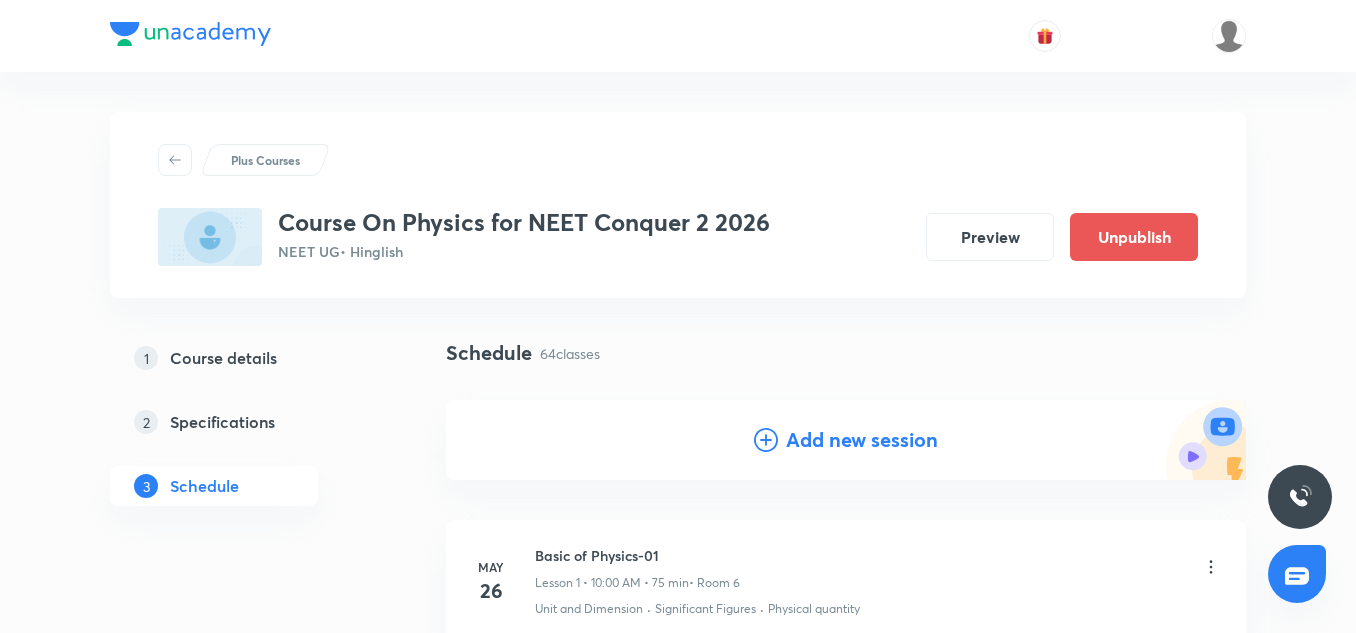 scroll, scrollTop: 166, scrollLeft: 0, axis: vertical 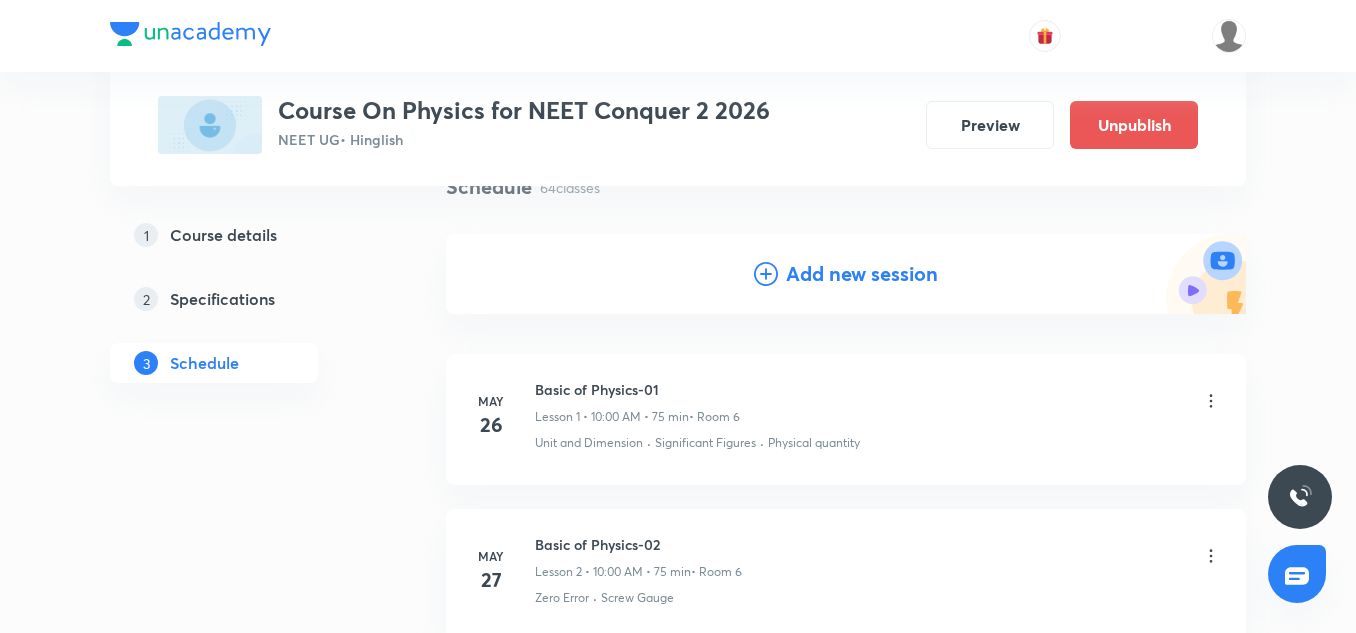 click on "Add new session" at bounding box center (862, 274) 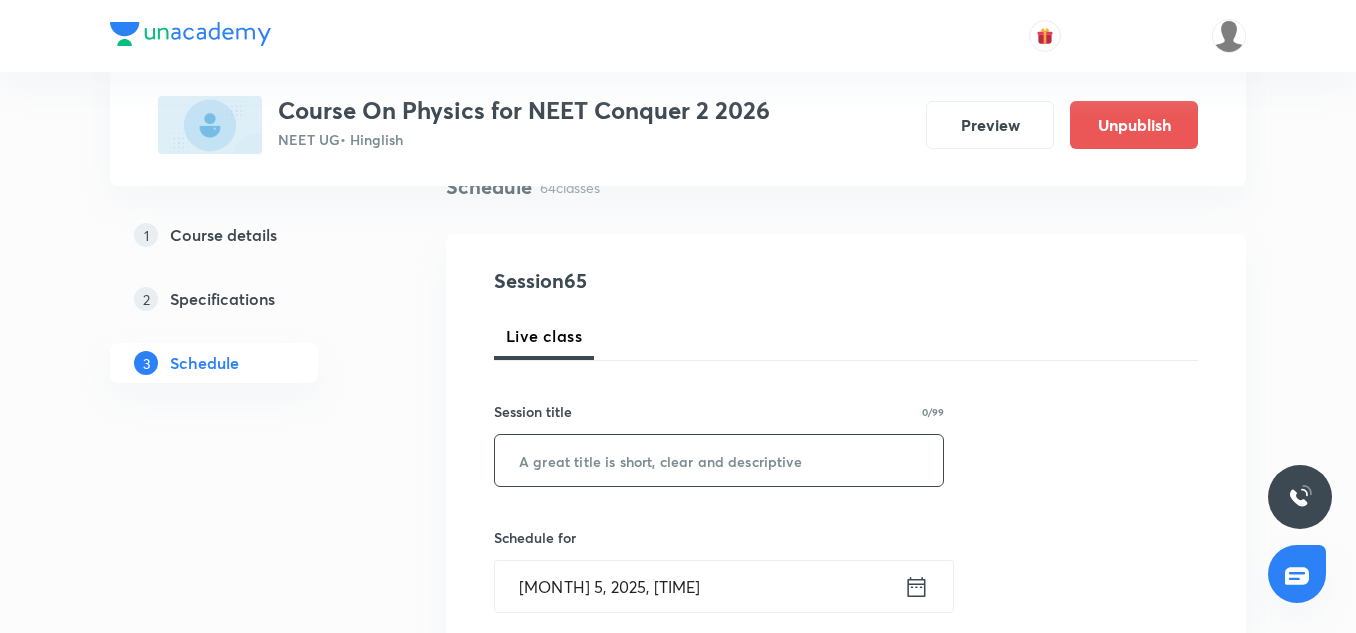 click at bounding box center (719, 460) 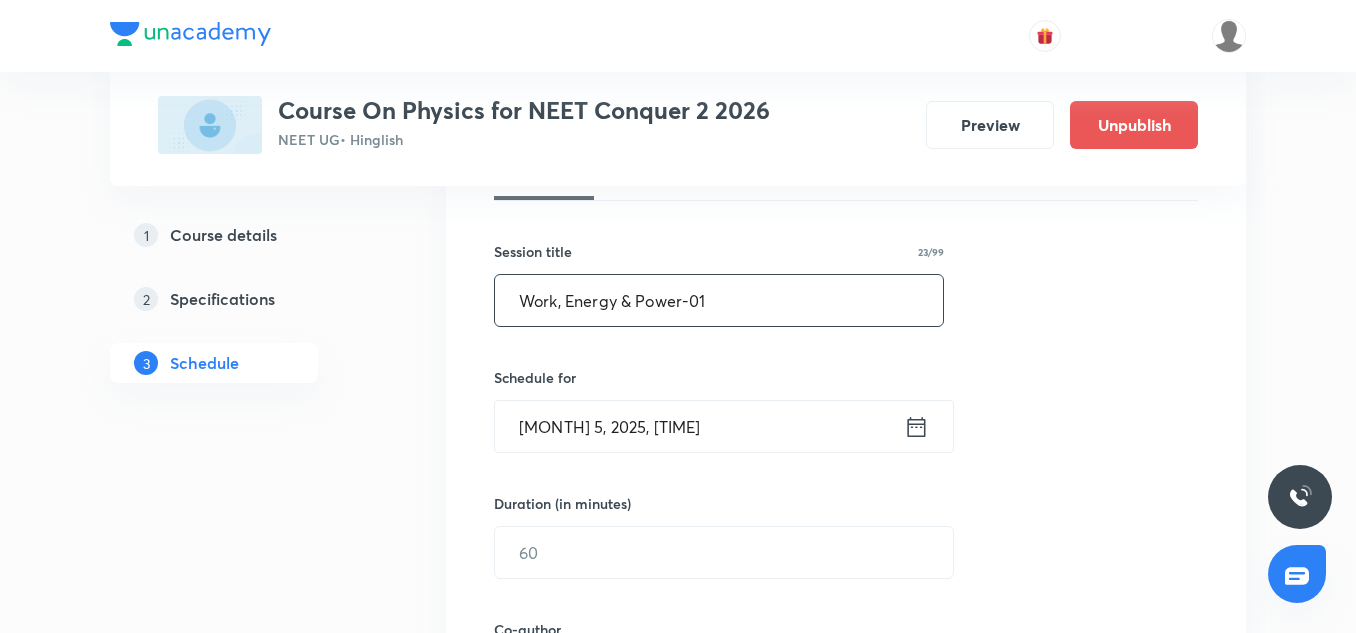 scroll, scrollTop: 329, scrollLeft: 0, axis: vertical 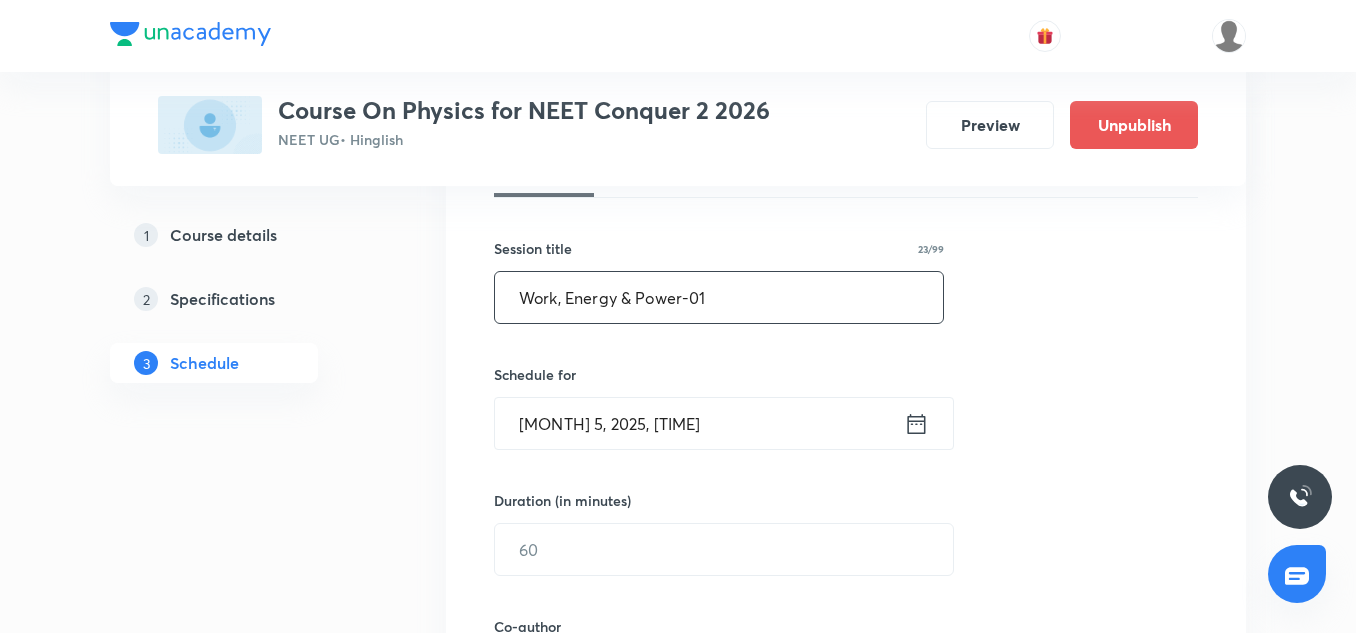 type on "Work, Energy & Power-01" 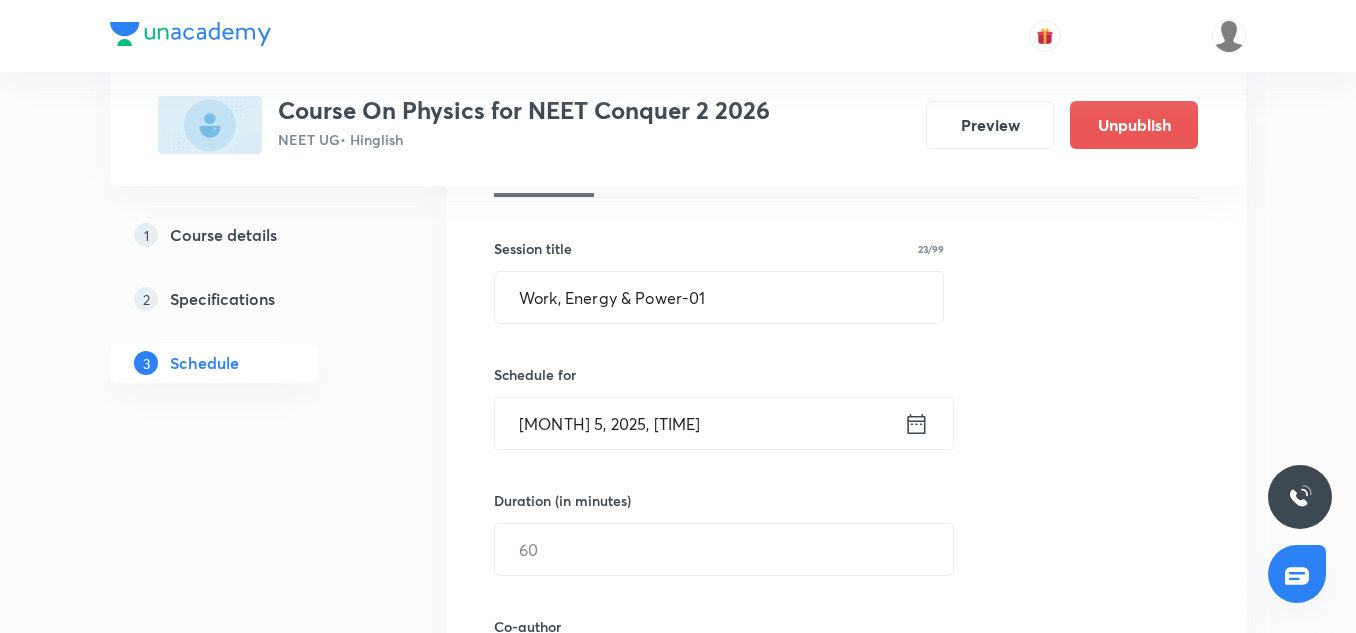 click on "Aug 5, 2025, 12:47 PM" at bounding box center (699, 423) 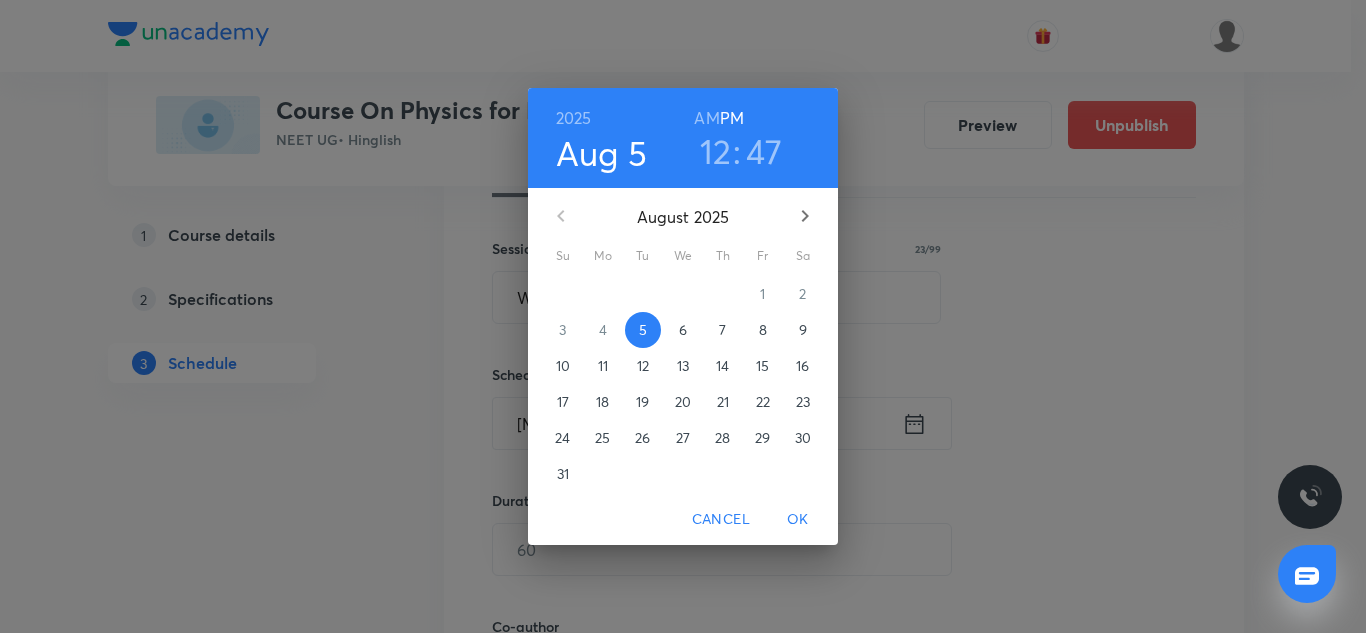 click on "12" at bounding box center (716, 151) 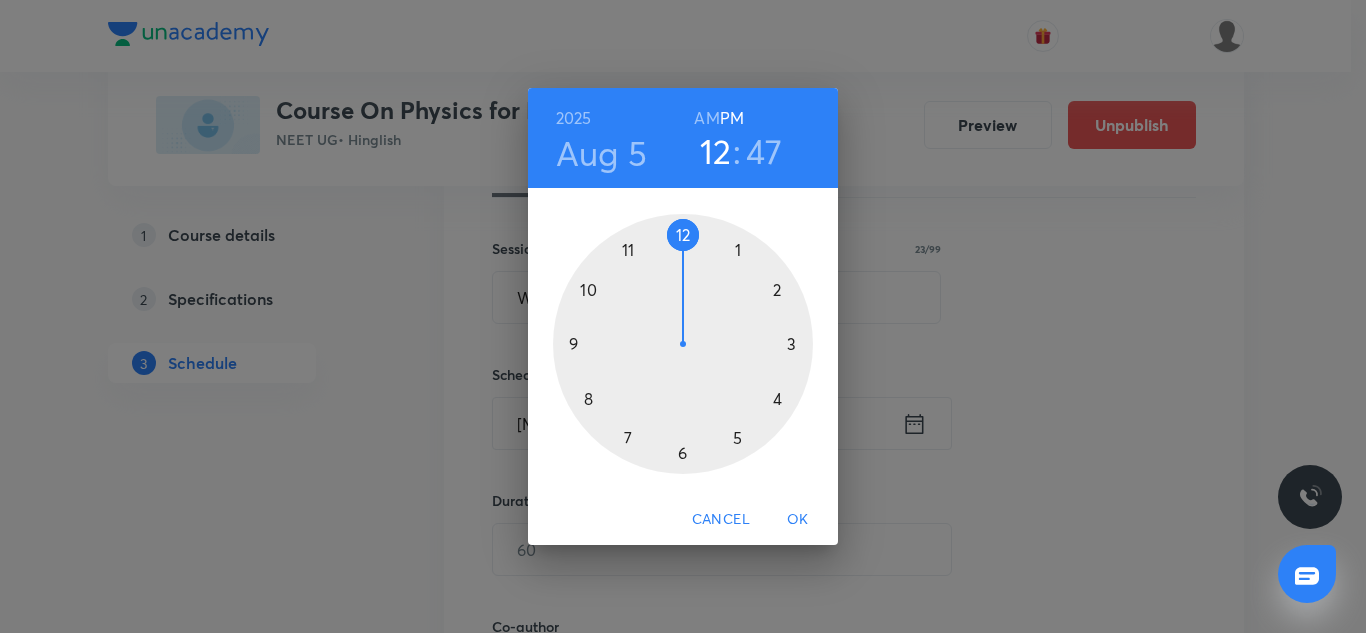 click at bounding box center [683, 344] 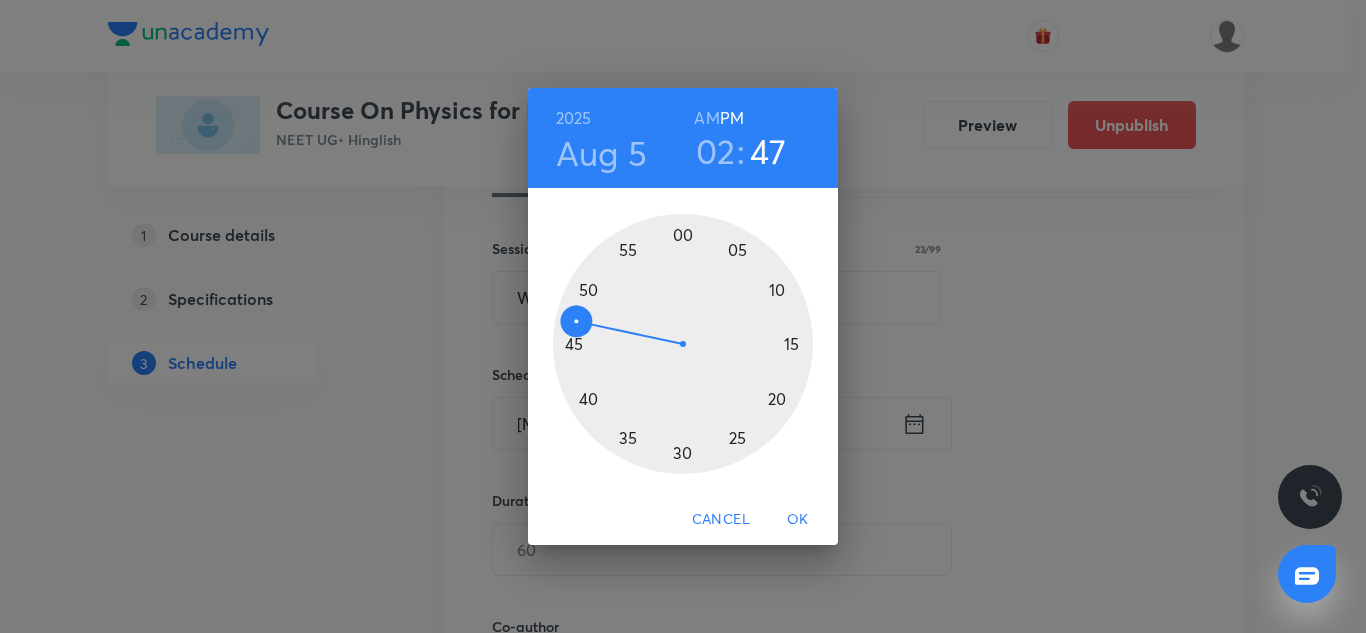 click at bounding box center [683, 344] 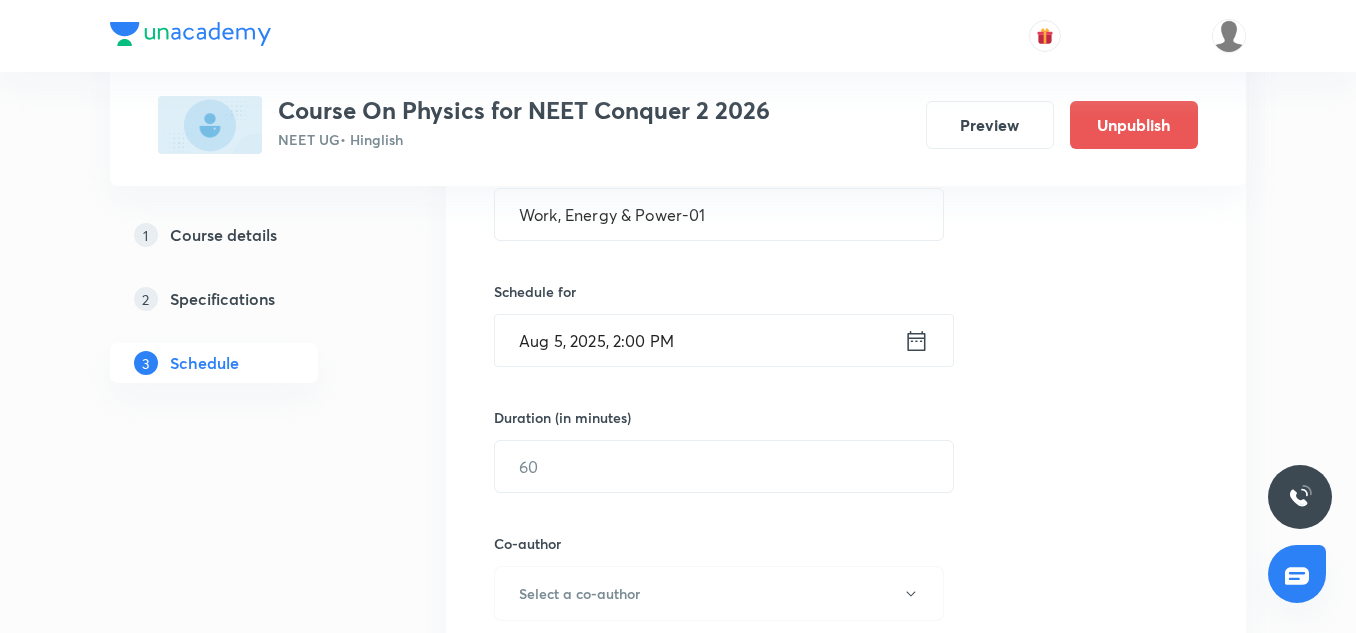 scroll, scrollTop: 415, scrollLeft: 0, axis: vertical 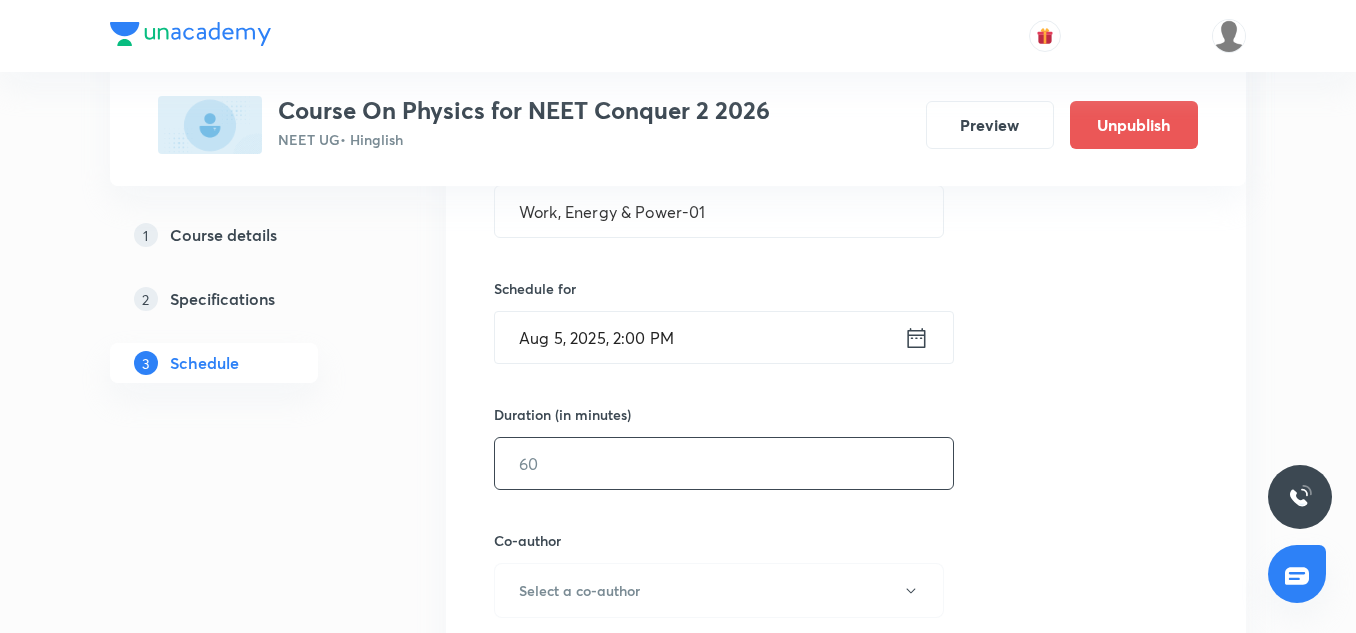 click at bounding box center [724, 463] 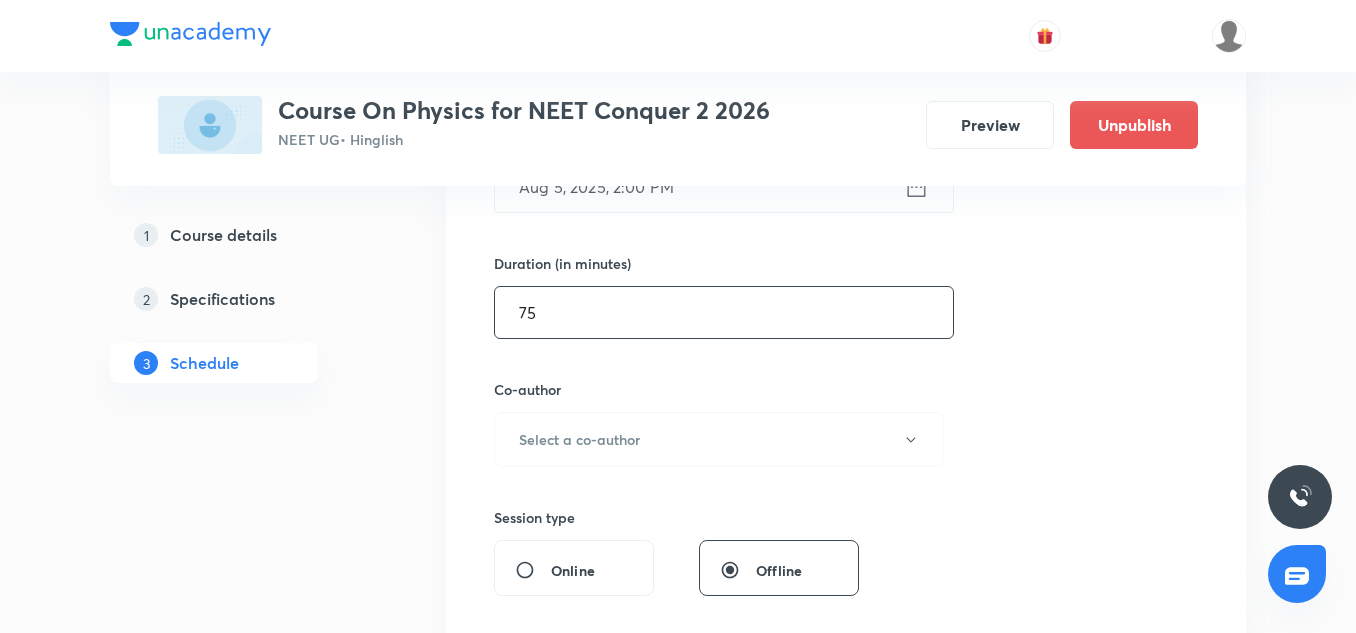 scroll, scrollTop: 569, scrollLeft: 0, axis: vertical 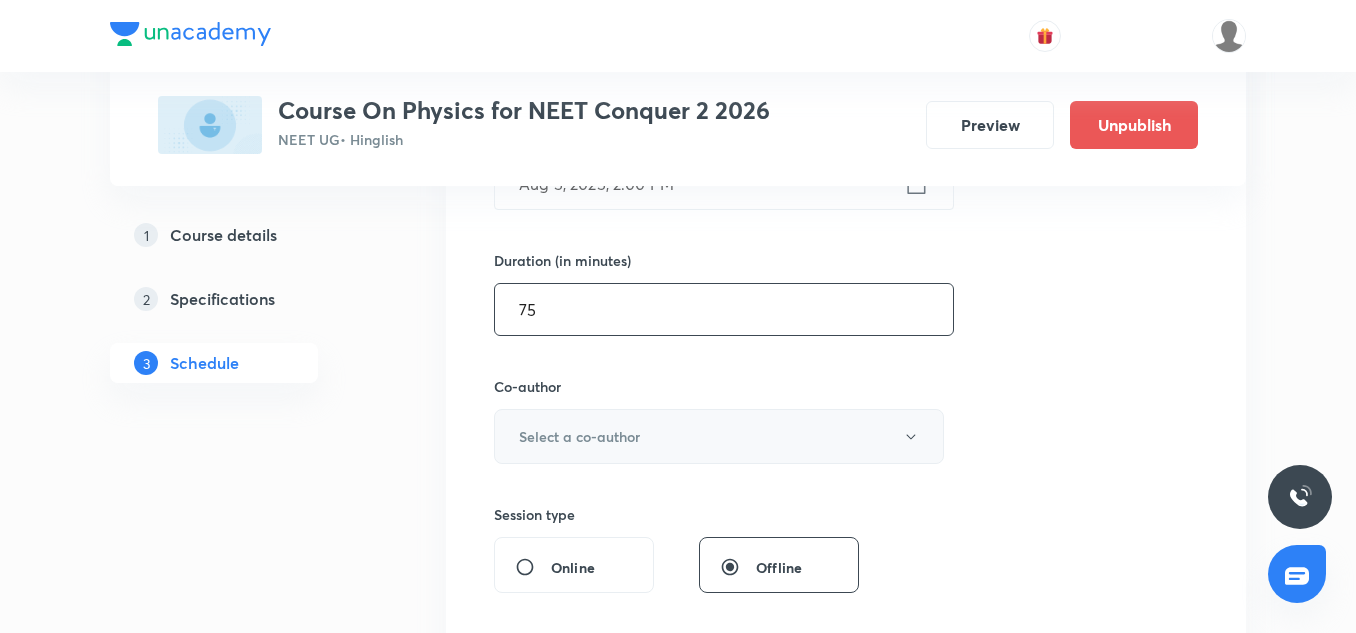 type on "75" 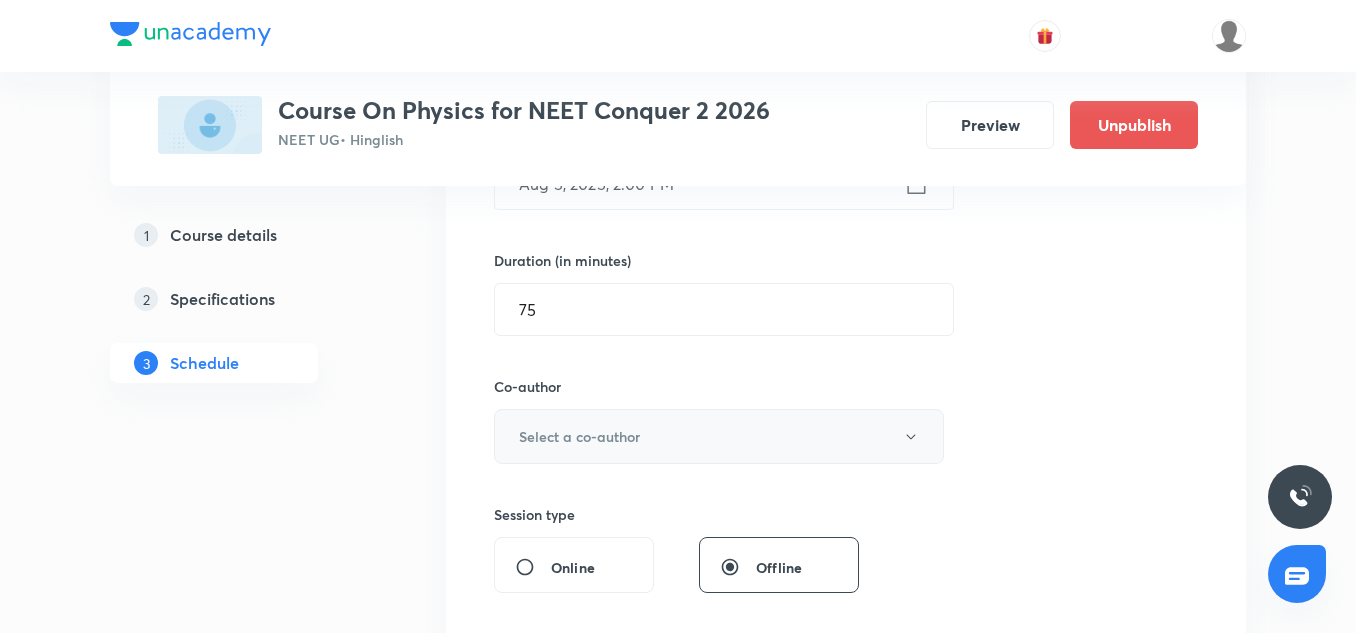 click on "Select a co-author" at bounding box center [719, 436] 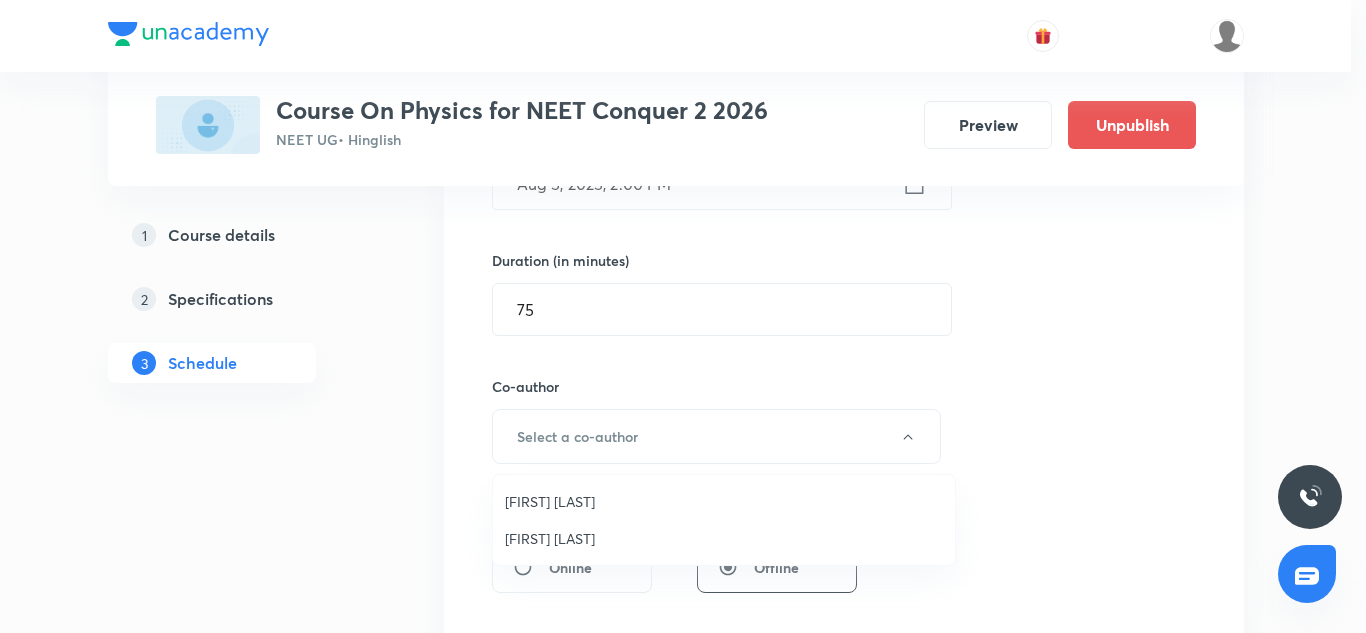 click on "Vinod Kumar Dixit" at bounding box center [724, 501] 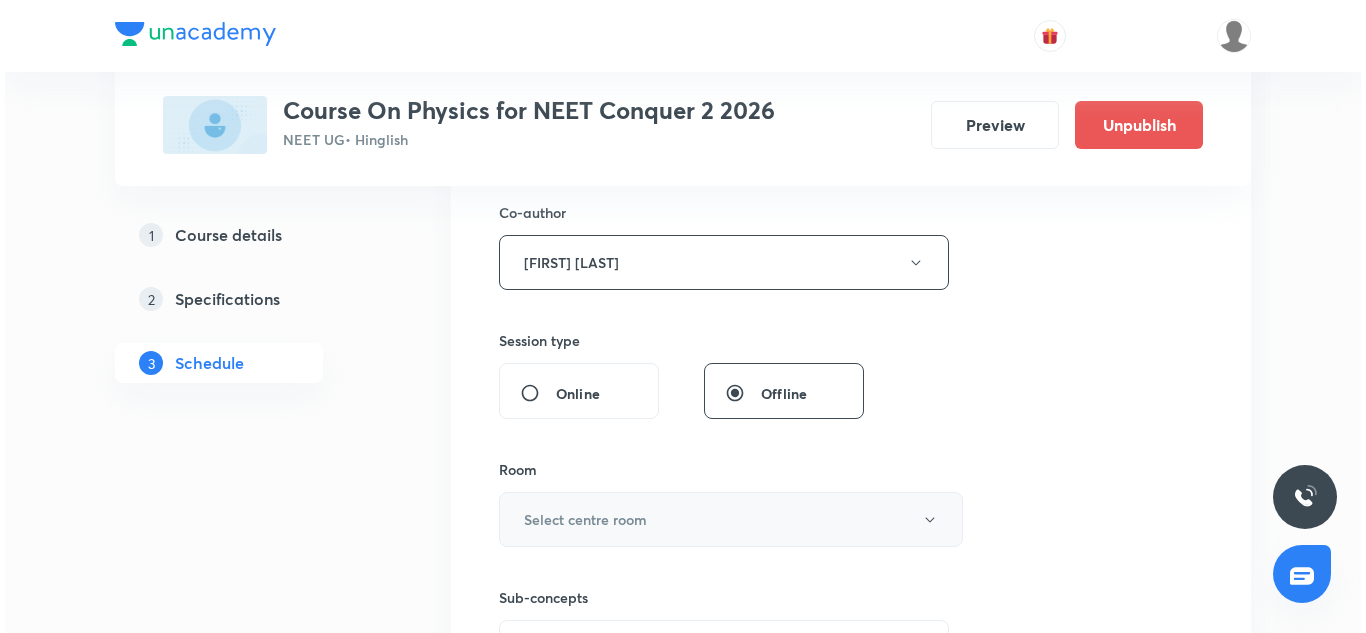 scroll, scrollTop: 744, scrollLeft: 0, axis: vertical 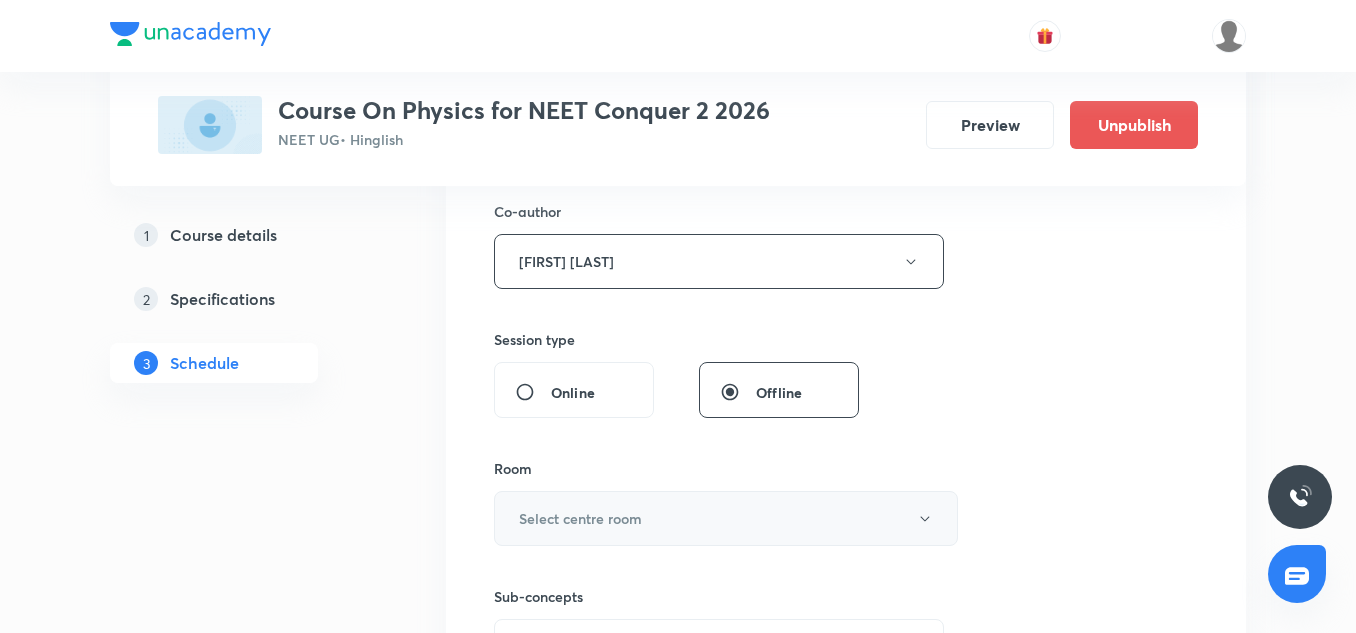 click on "Select centre room" at bounding box center (580, 518) 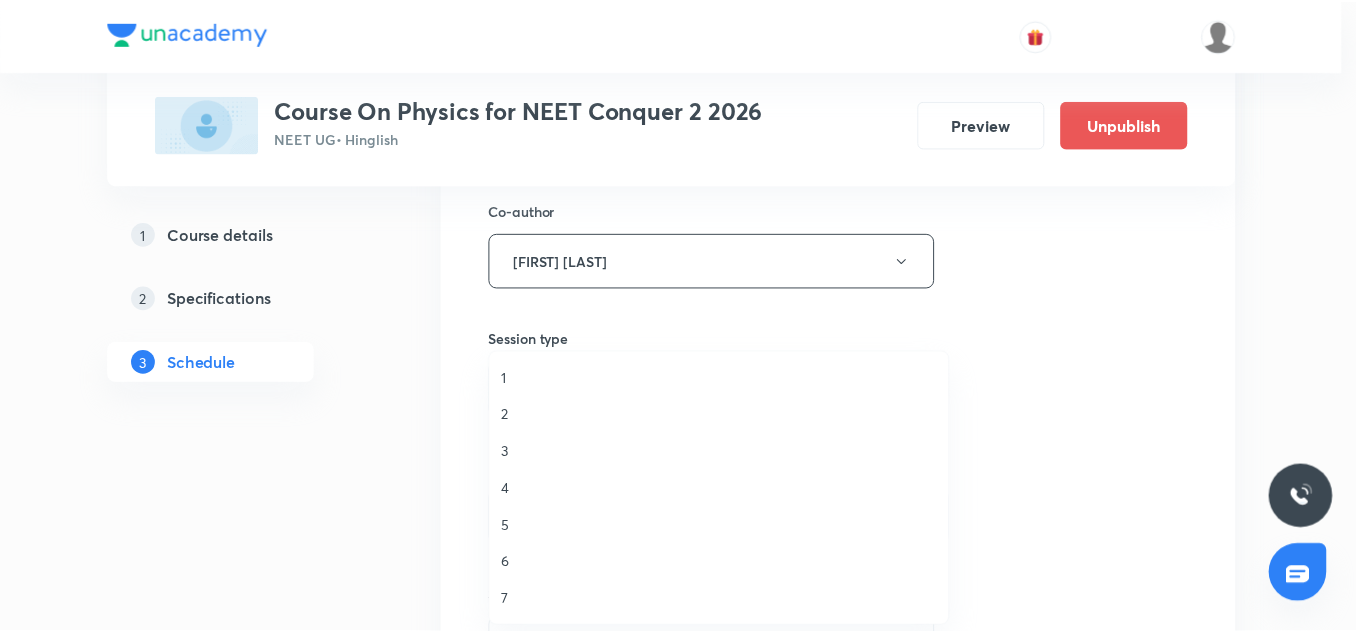 scroll, scrollTop: 1, scrollLeft: 0, axis: vertical 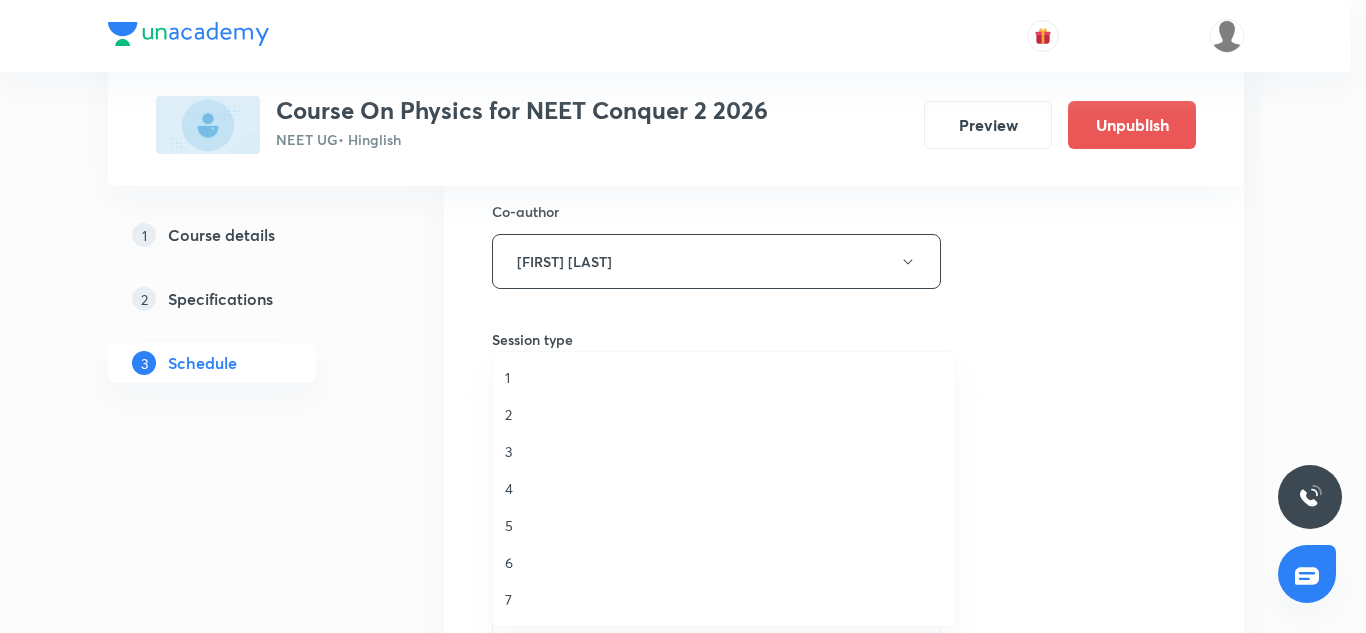click on "6" at bounding box center [724, 562] 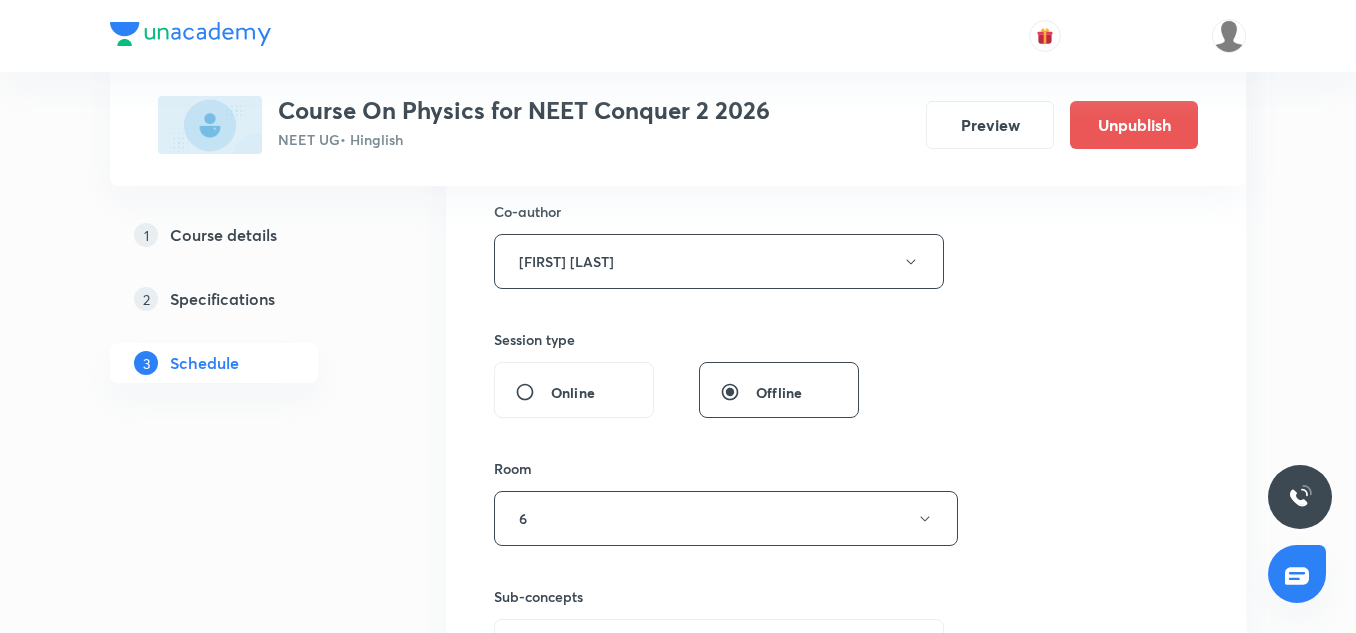 scroll, scrollTop: 869, scrollLeft: 0, axis: vertical 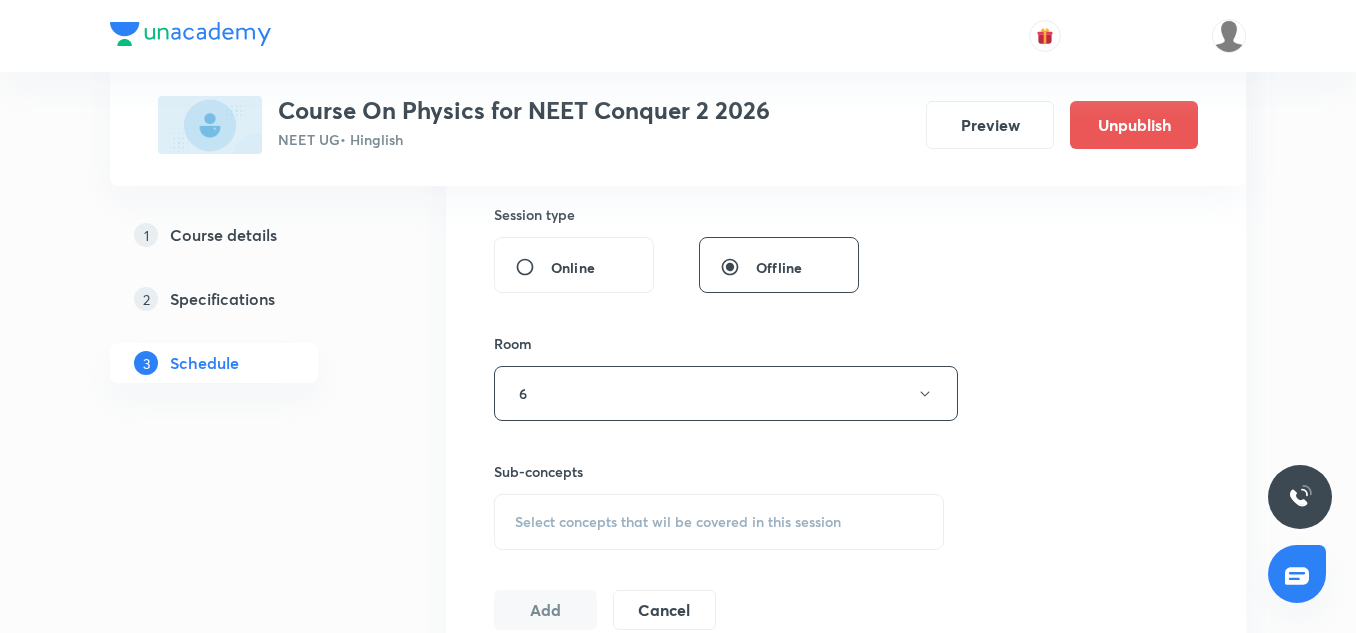 click on "Select concepts that wil be covered in this session" at bounding box center [719, 522] 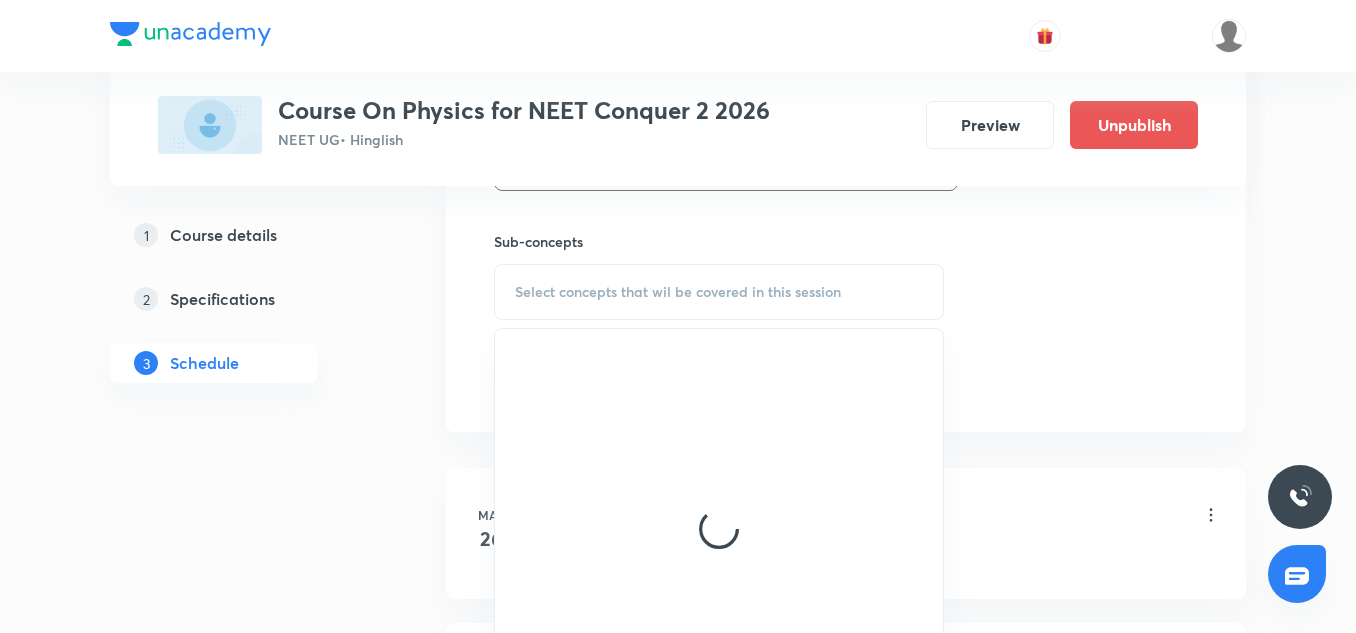 scroll, scrollTop: 1103, scrollLeft: 0, axis: vertical 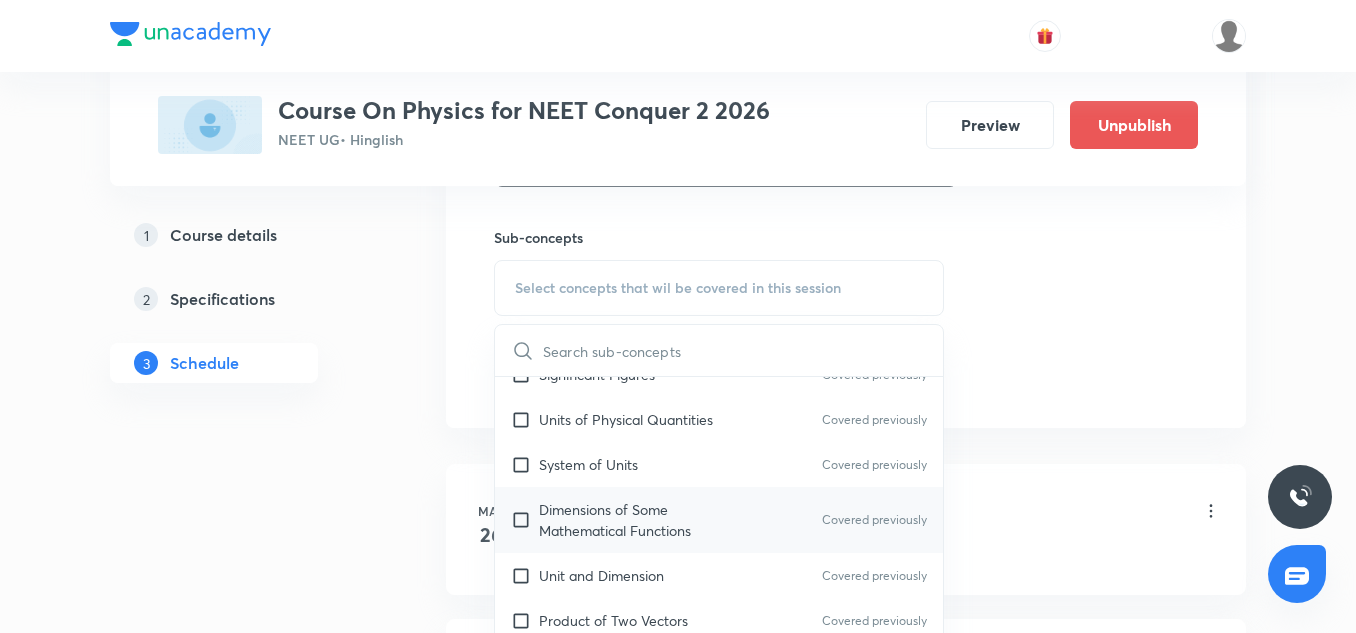 click on "Dimensions of Some Mathematical Functions Covered previously" at bounding box center (719, 520) 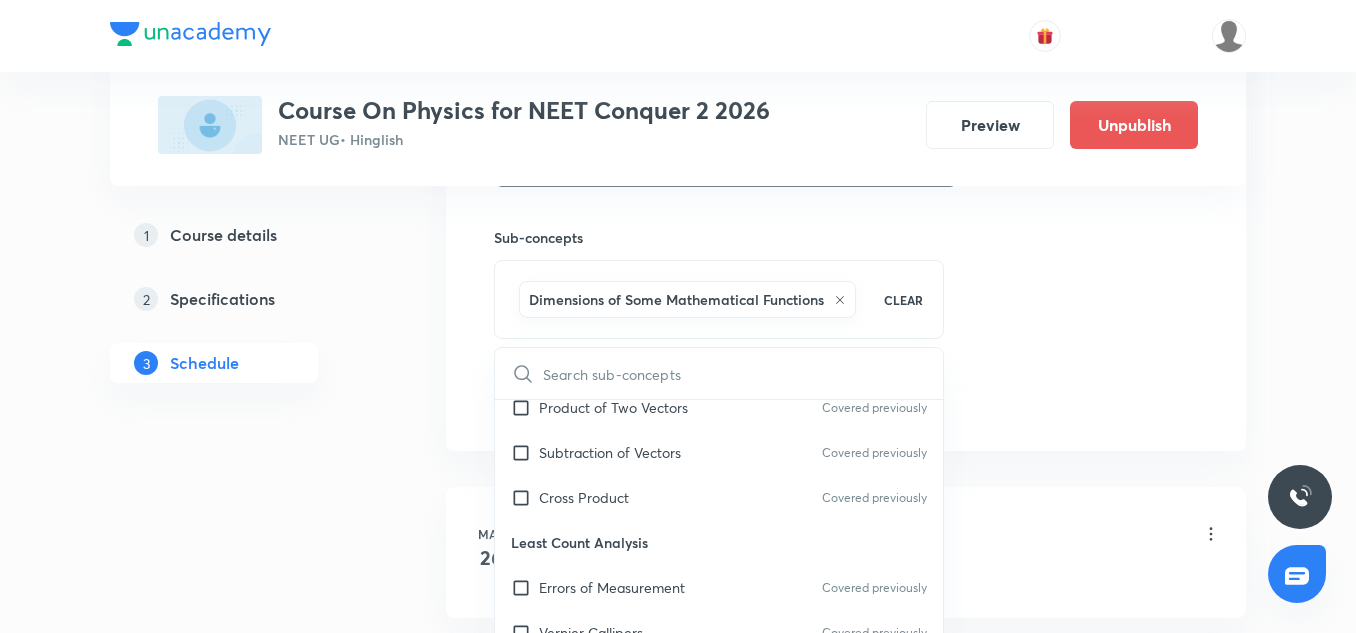 scroll, scrollTop: 418, scrollLeft: 0, axis: vertical 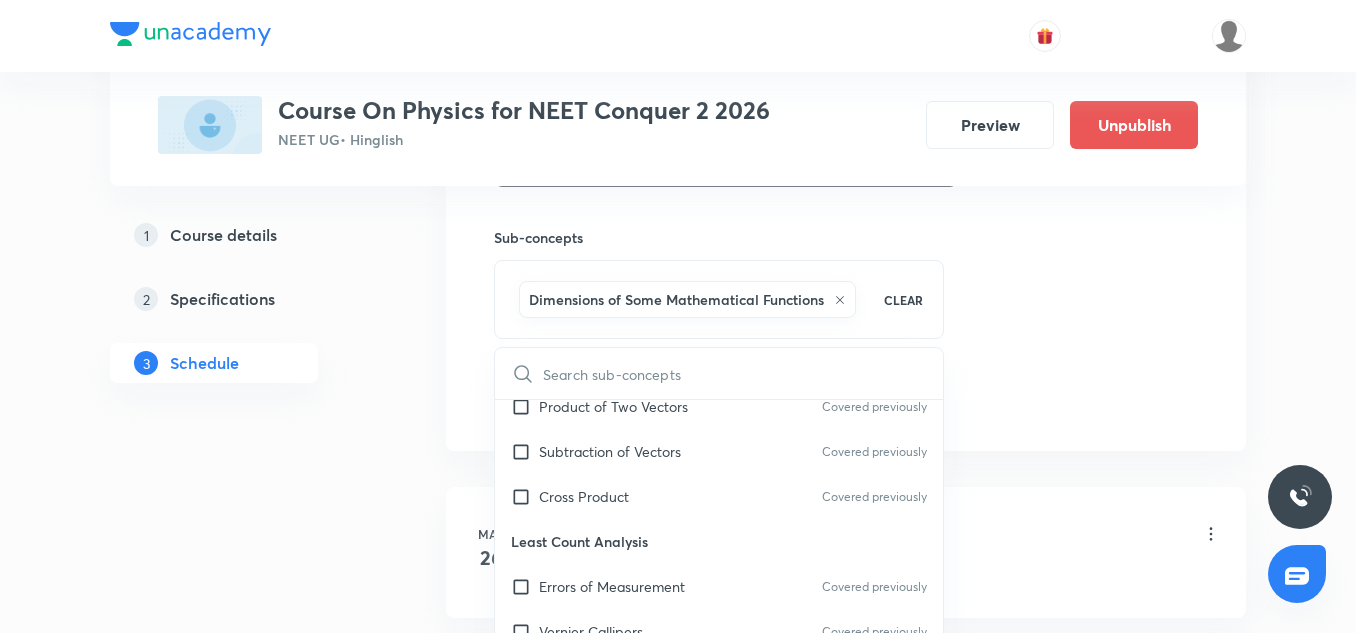 click on "Least Count Analysis" at bounding box center [719, 541] 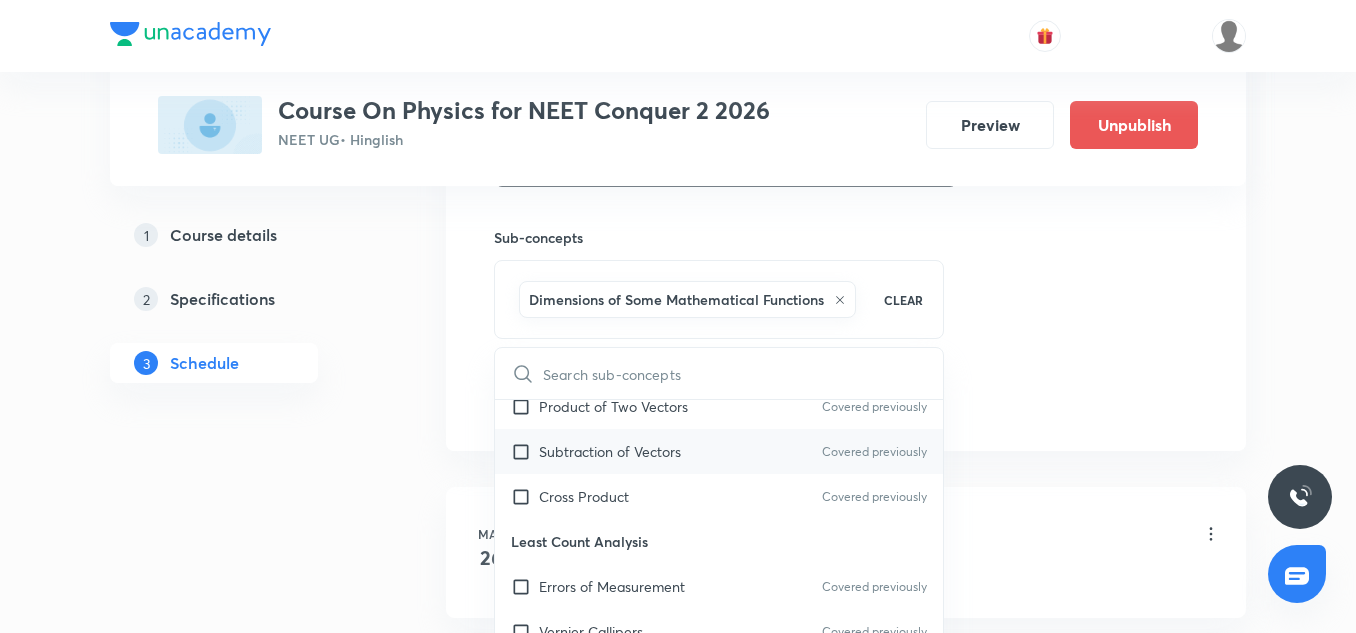 click on "Subtraction of Vectors Covered previously" at bounding box center (719, 451) 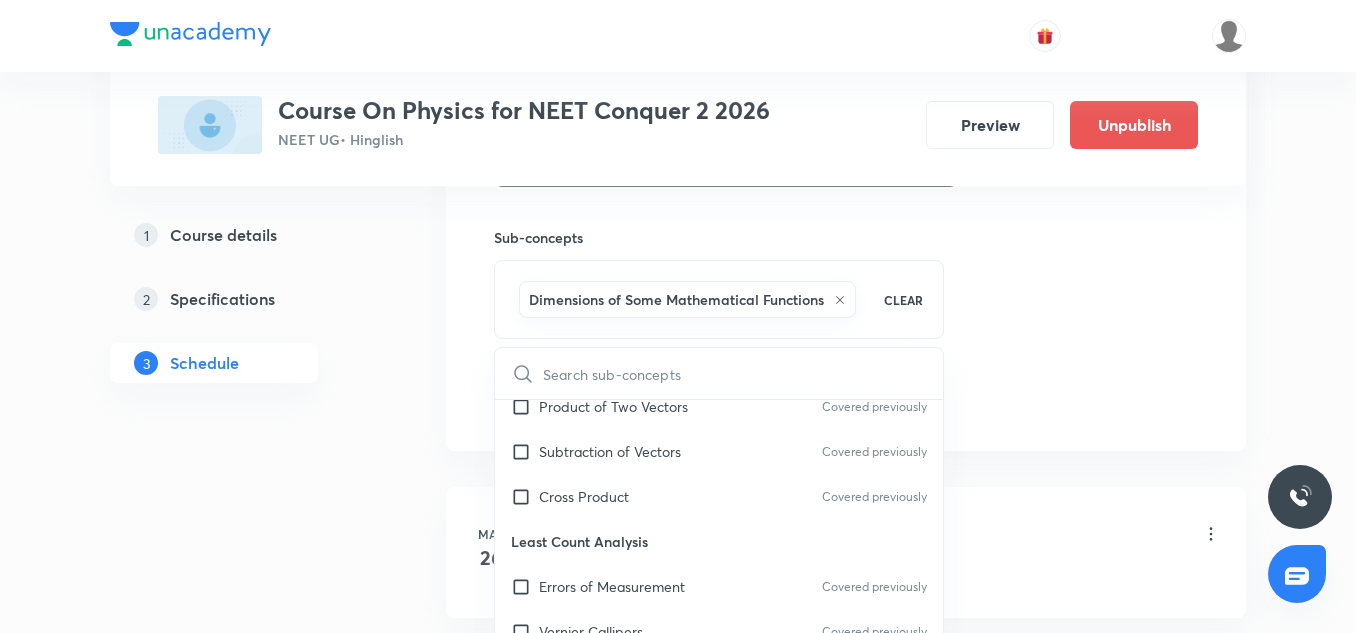 checkbox on "true" 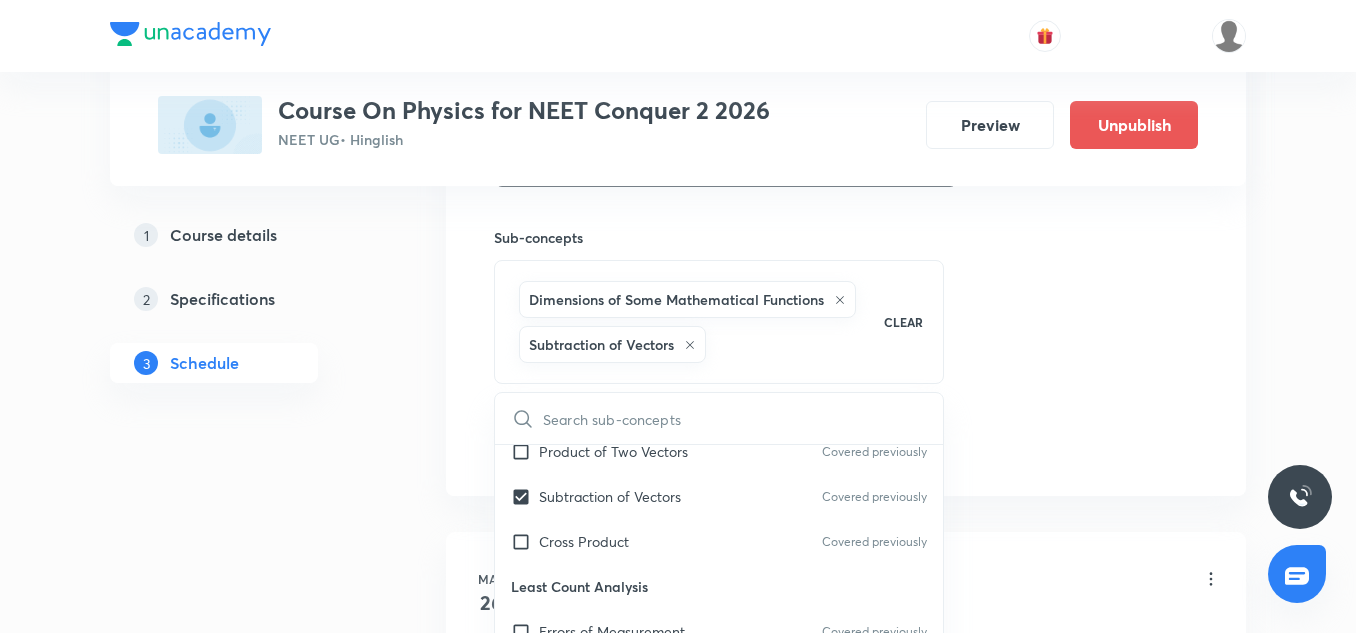 click on "Session  65 Live class Session title 23/99 Work, Energy & Power-01 ​ Schedule for Aug 5, 2025, 2:00 PM ​ Duration (in minutes) 75 ​ Co-author Vinod Kumar Dixit   Session type Online Offline Room 6 Sub-concepts Dimensions of Some Mathematical Functions Subtraction of Vectors CLEAR ​ Units & Dimensions Physical quantity Covered previously Applications of Dimensional Analysis Covered previously Significant Figures Covered previously Units of Physical Quantities Covered previously System of Units Covered previously Dimensions of Some Mathematical Functions Covered previously Unit and Dimension Covered previously Product of Two Vectors Covered previously Subtraction of Vectors Covered previously Cross Product Covered previously Least Count Analysis Errors of Measurement Covered previously Vernier Callipers Covered previously Screw Gauge Covered previously Zero Error Covered previously Basic Mathematics Elementary Algebra Covered previously Elementary Trigonometry Covered previously Covered previously Error" at bounding box center [846, -104] 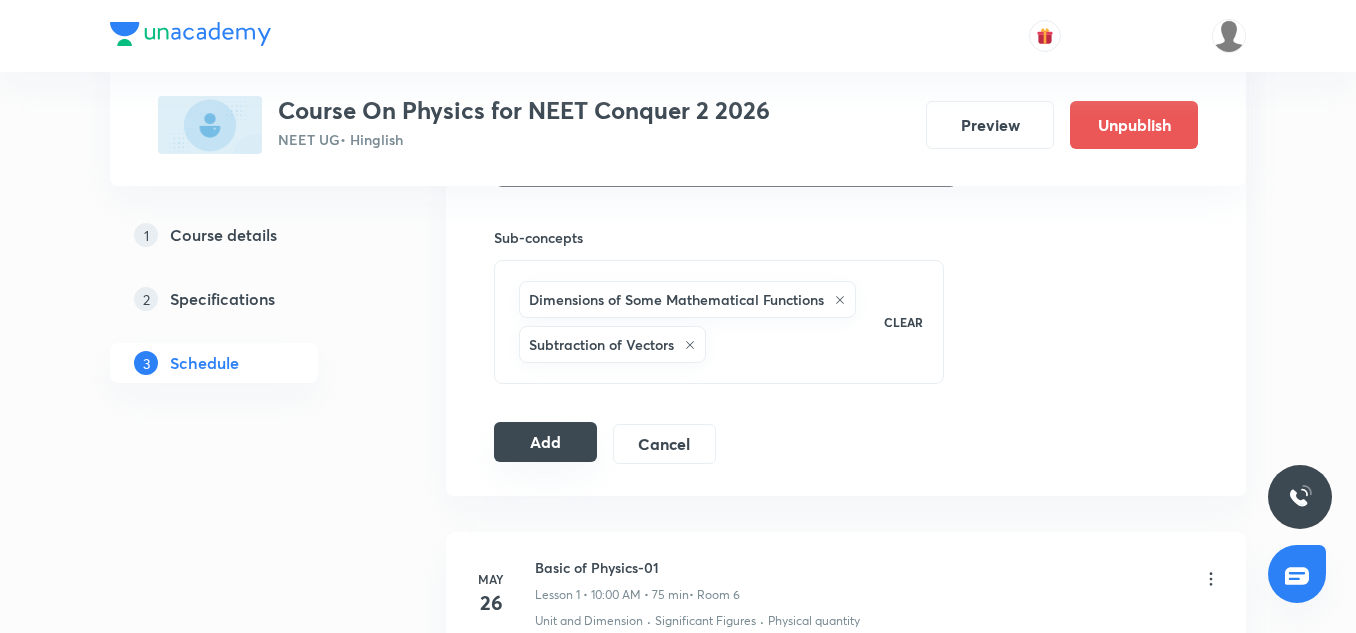 click on "Add" at bounding box center [545, 442] 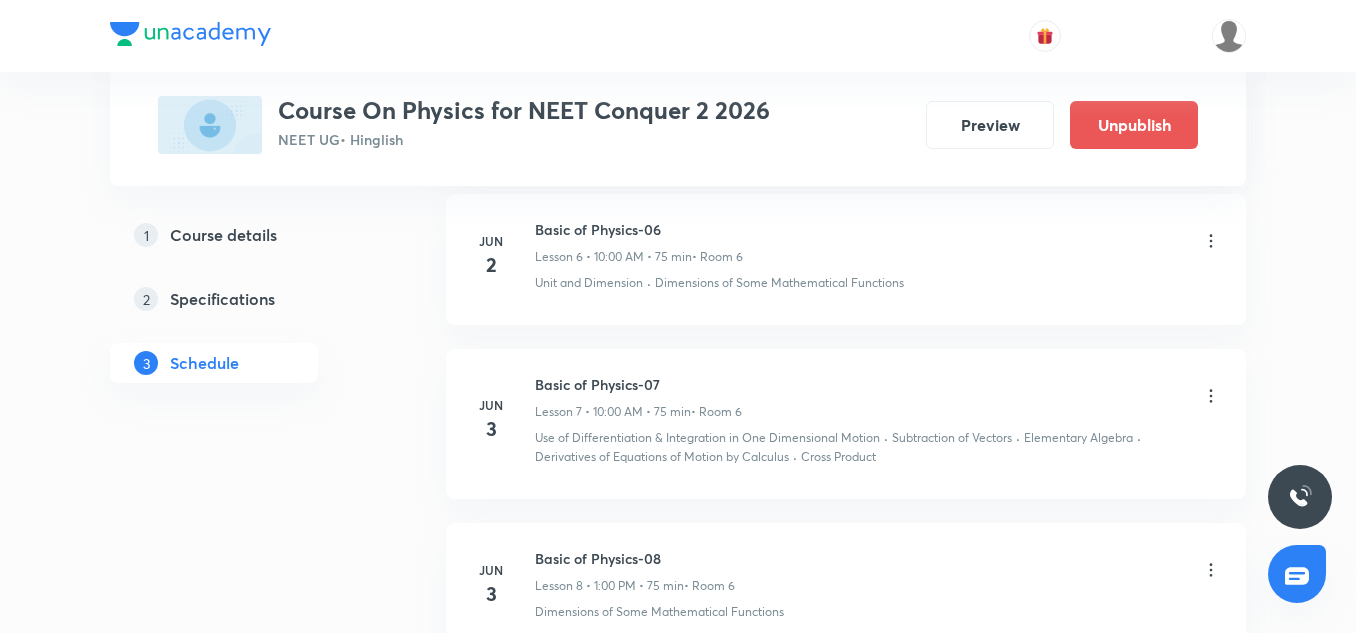 click on "Course On Physics for NEET Conquer 2 2026" at bounding box center (524, 110) 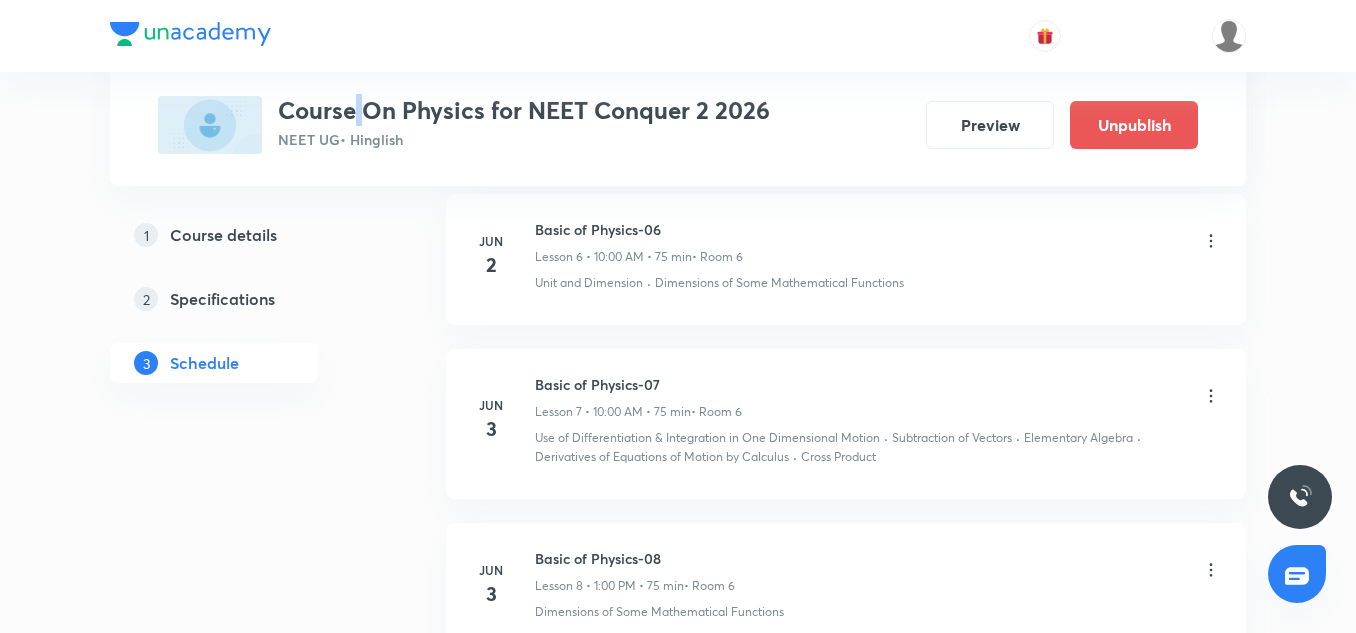 click on "Course On Physics for NEET Conquer 2 2026" at bounding box center [524, 110] 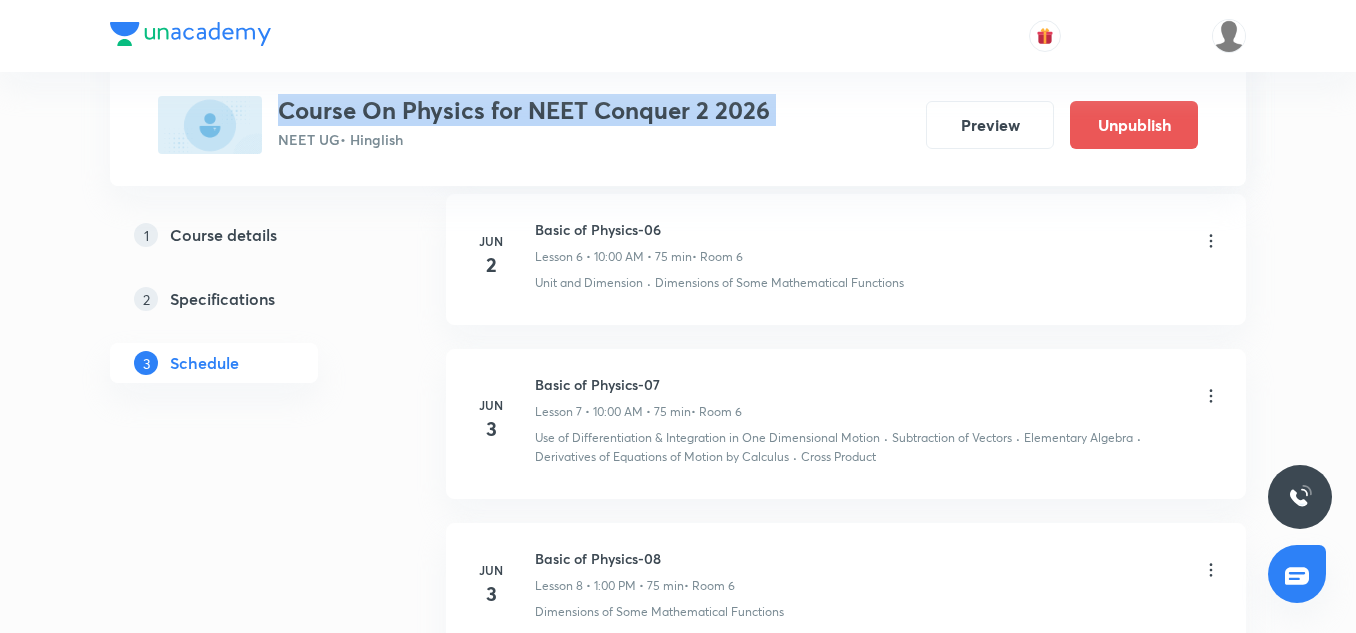 click on "Course On Physics for NEET Conquer 2 2026" at bounding box center (524, 110) 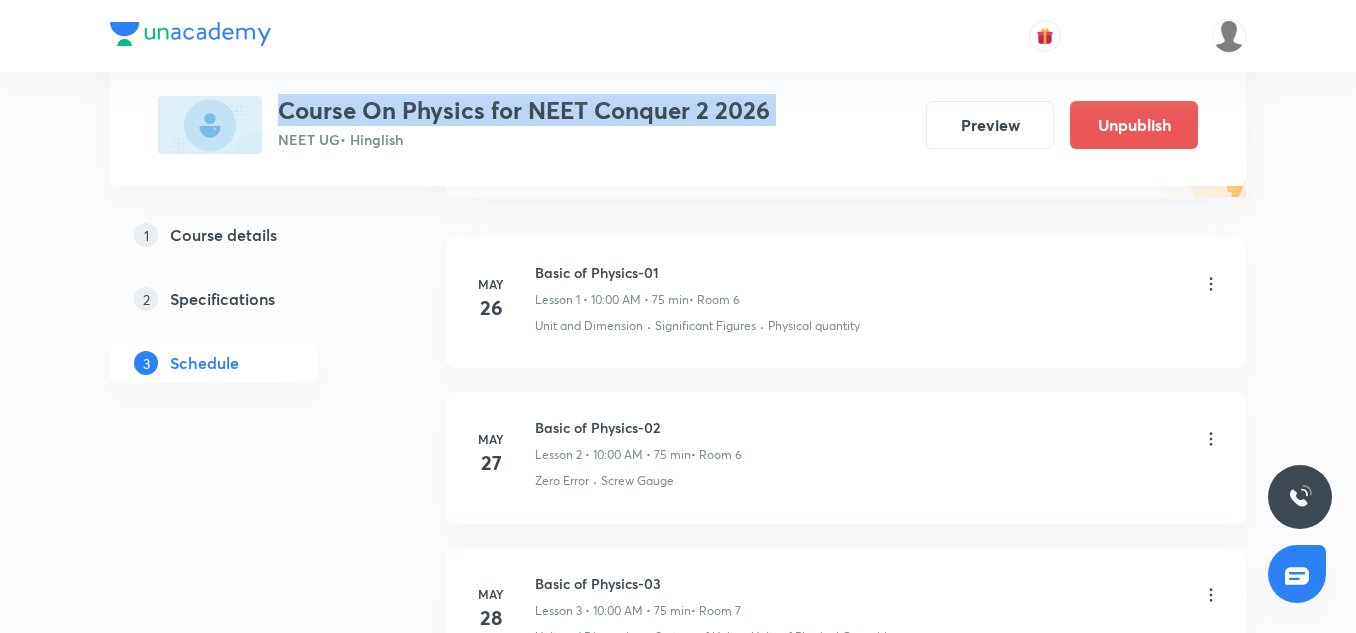 scroll, scrollTop: 284, scrollLeft: 0, axis: vertical 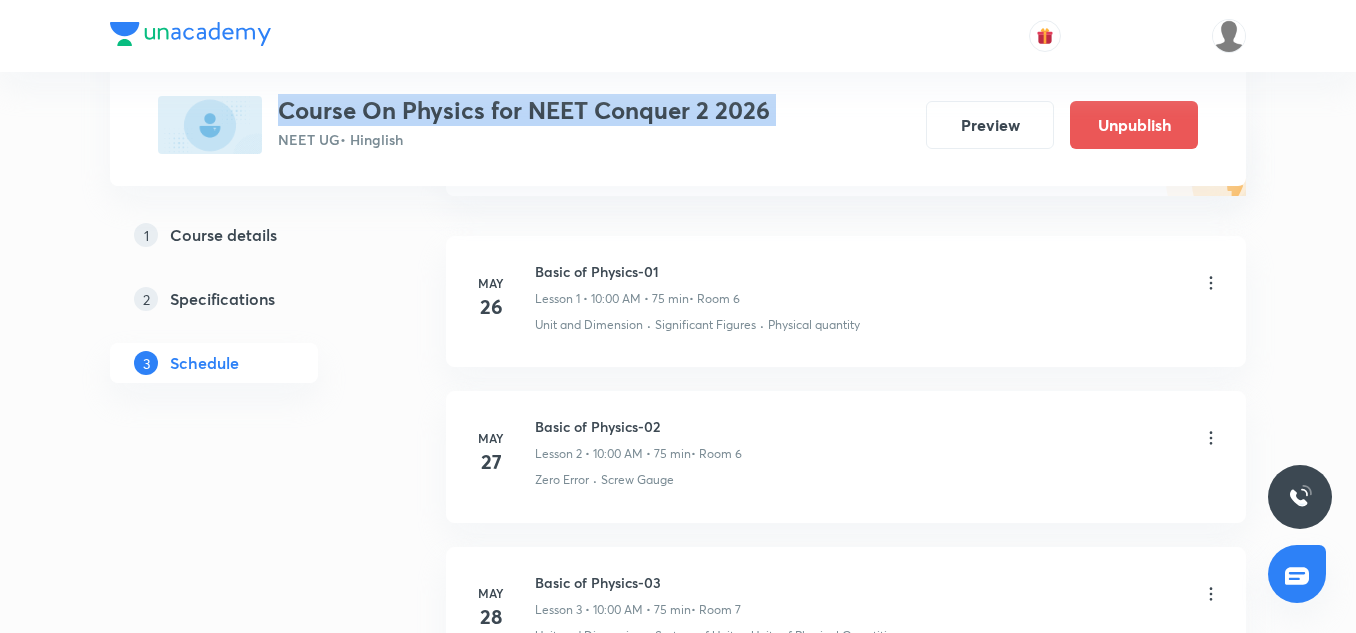 click on "Course On Physics for NEET Conquer 2 2026" at bounding box center (524, 110) 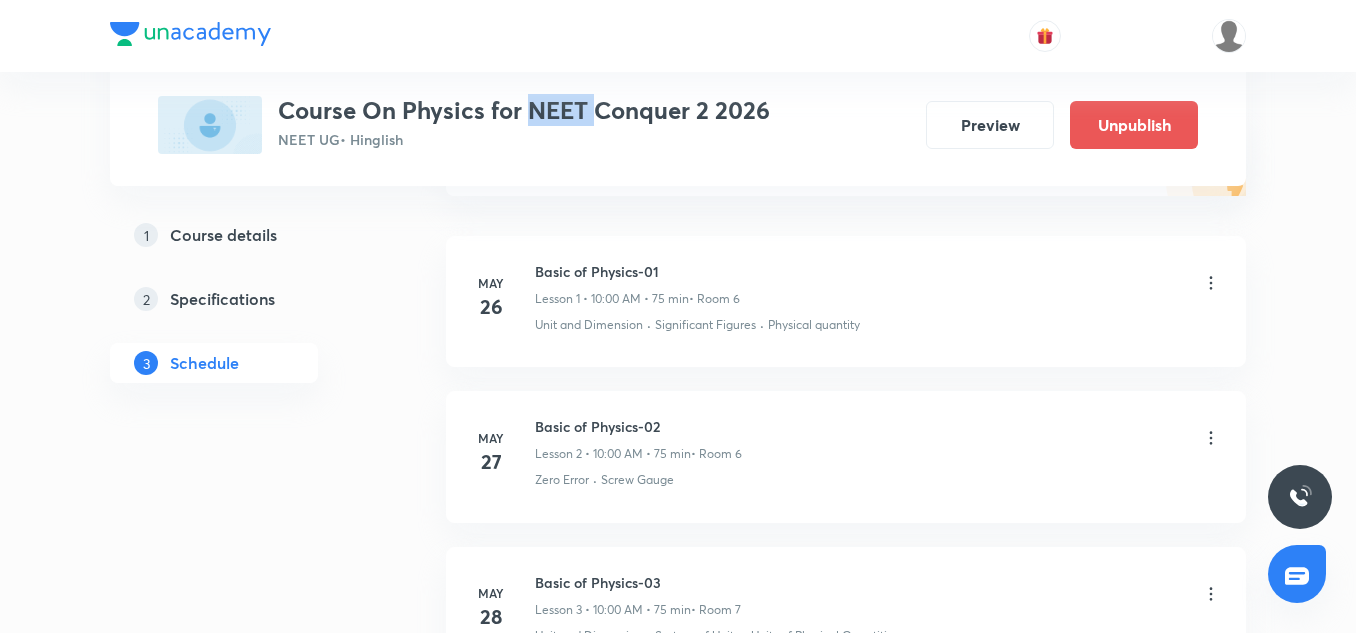 click on "Course On Physics for NEET Conquer 2 2026" at bounding box center [524, 110] 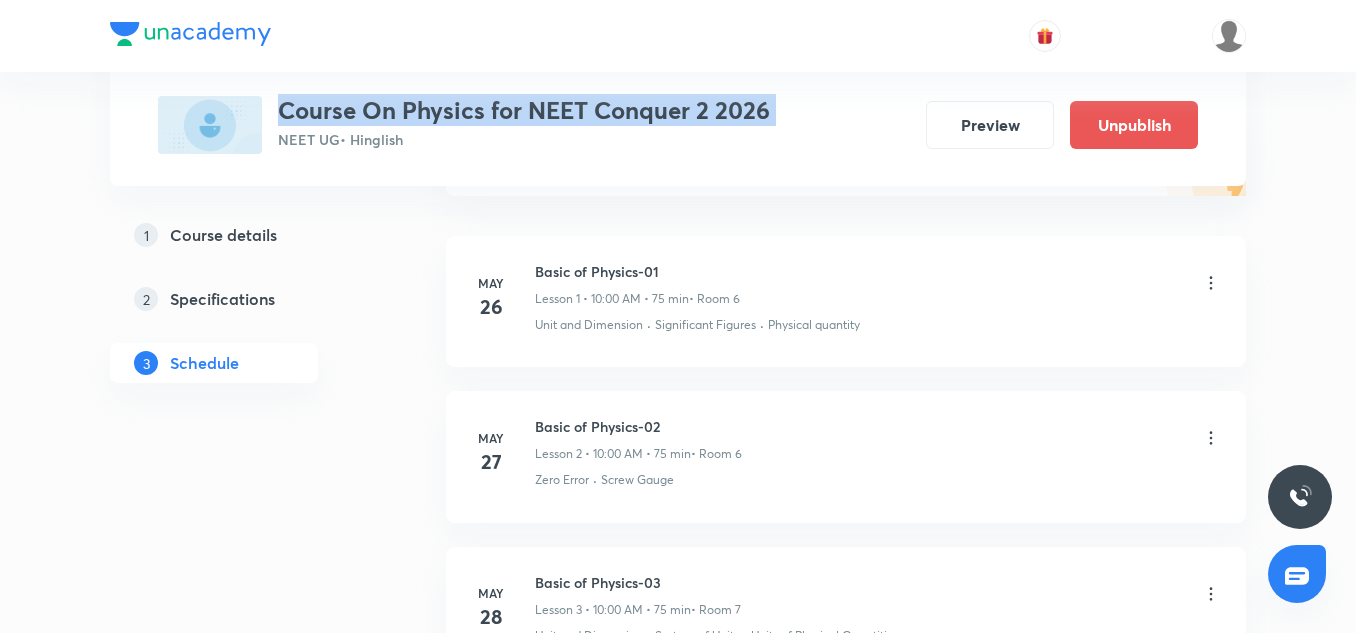 click on "Course On Physics for NEET Conquer 2 2026" at bounding box center [524, 110] 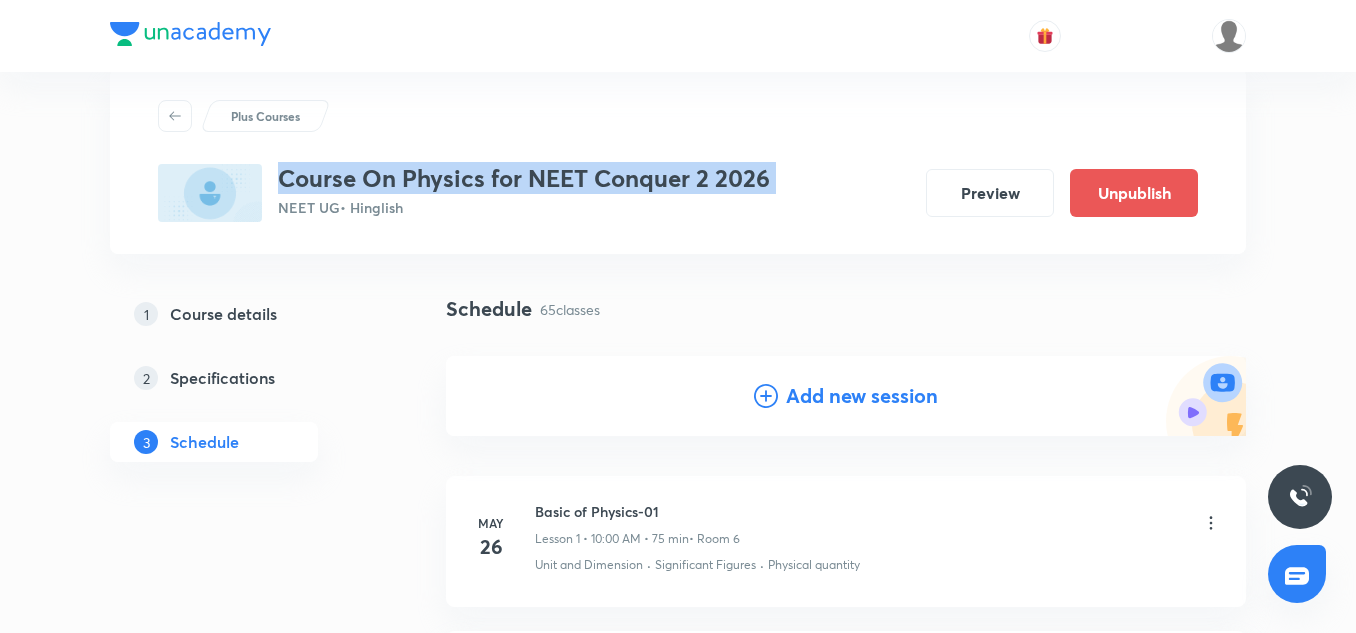 scroll, scrollTop: 0, scrollLeft: 0, axis: both 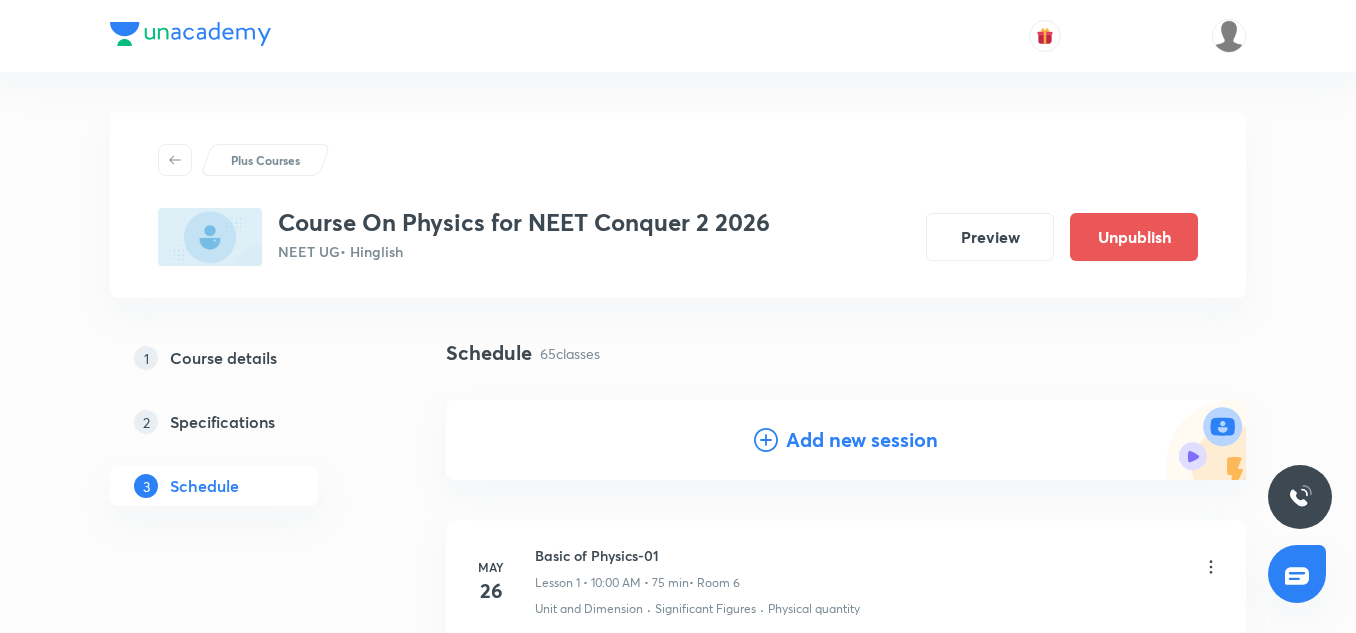 click on "Add new session" at bounding box center [862, 440] 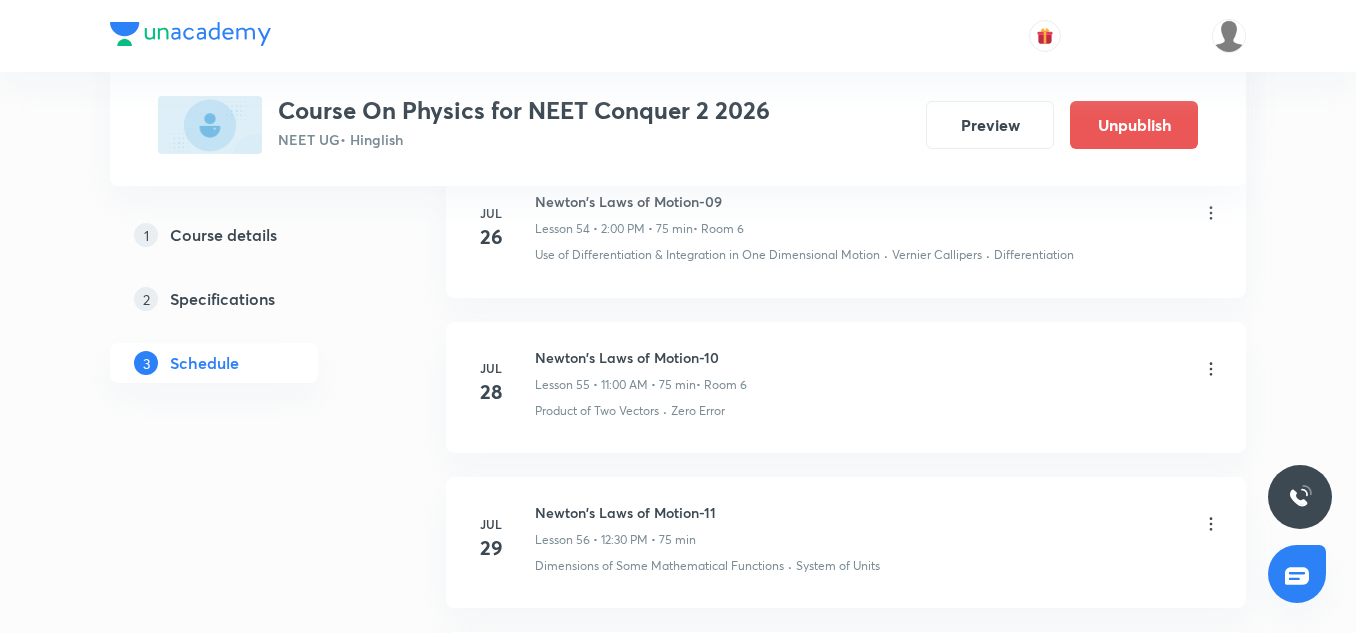 scroll, scrollTop: 9682, scrollLeft: 0, axis: vertical 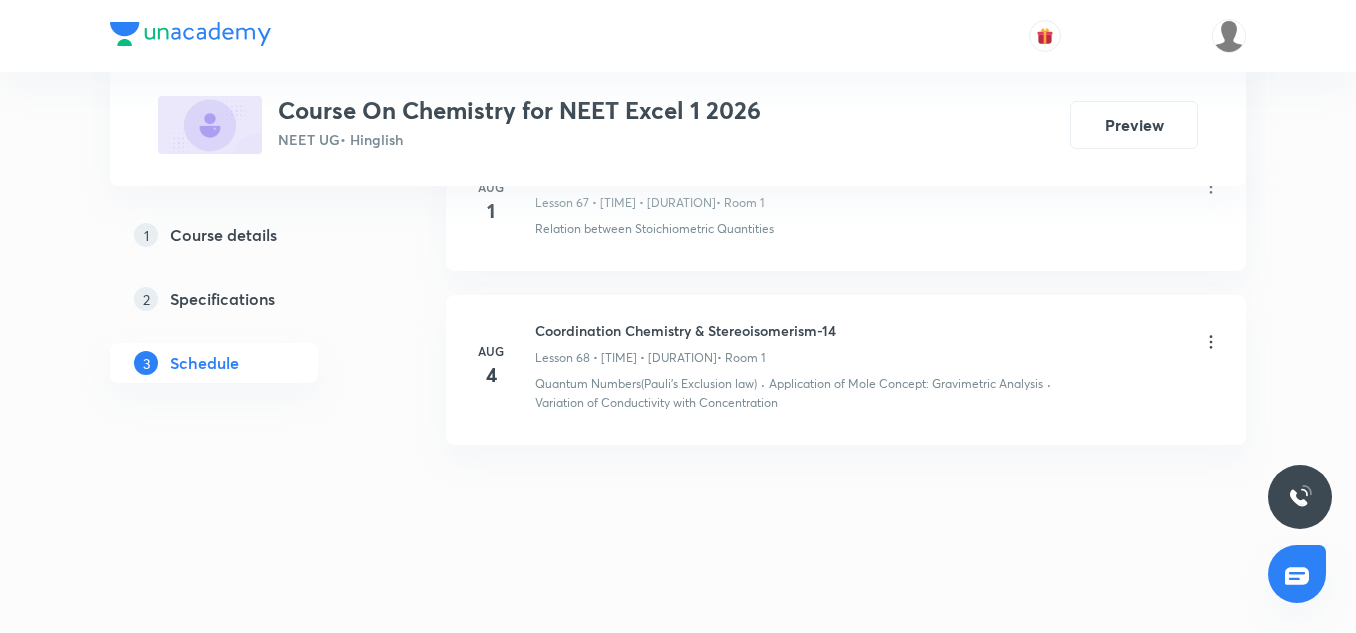 click on "Aug 4 Coordination Chemistry & Stereoisomerism-14 Lesson 68 • 4:25 PM • 60 min  • Room 1 Quantum Numbers(Pauli's Exclusion law) · Application of Mole Concept: Gravimetric Analysis · Variation of Conductivity with Concentration" at bounding box center (846, 369) 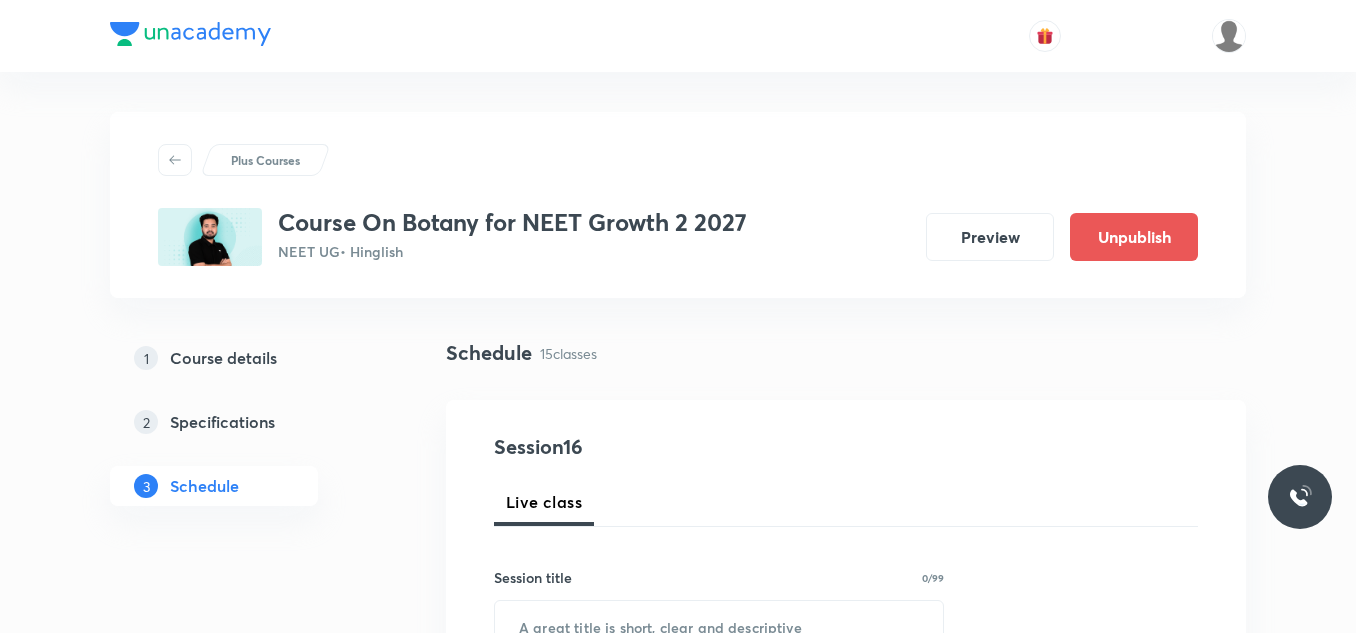 scroll, scrollTop: 3301, scrollLeft: 0, axis: vertical 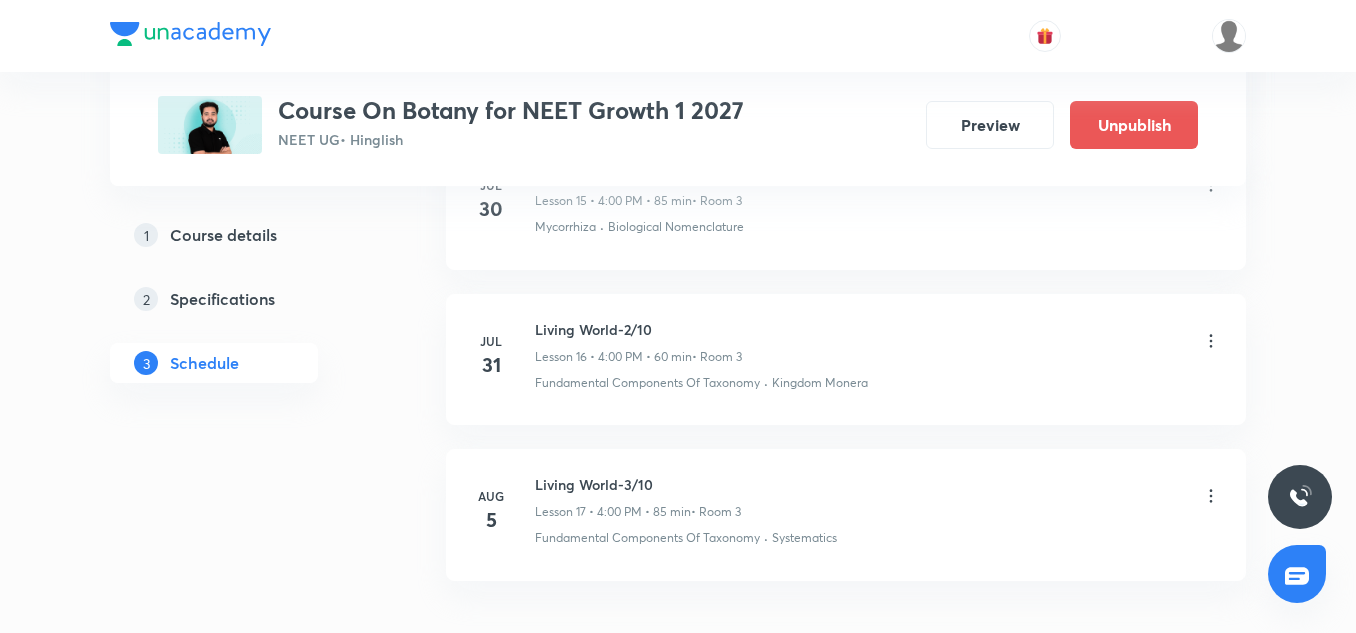 click on "Living World-3/10 Lesson 17 • [TIME] • 85 min  • Room 3" at bounding box center [638, 497] 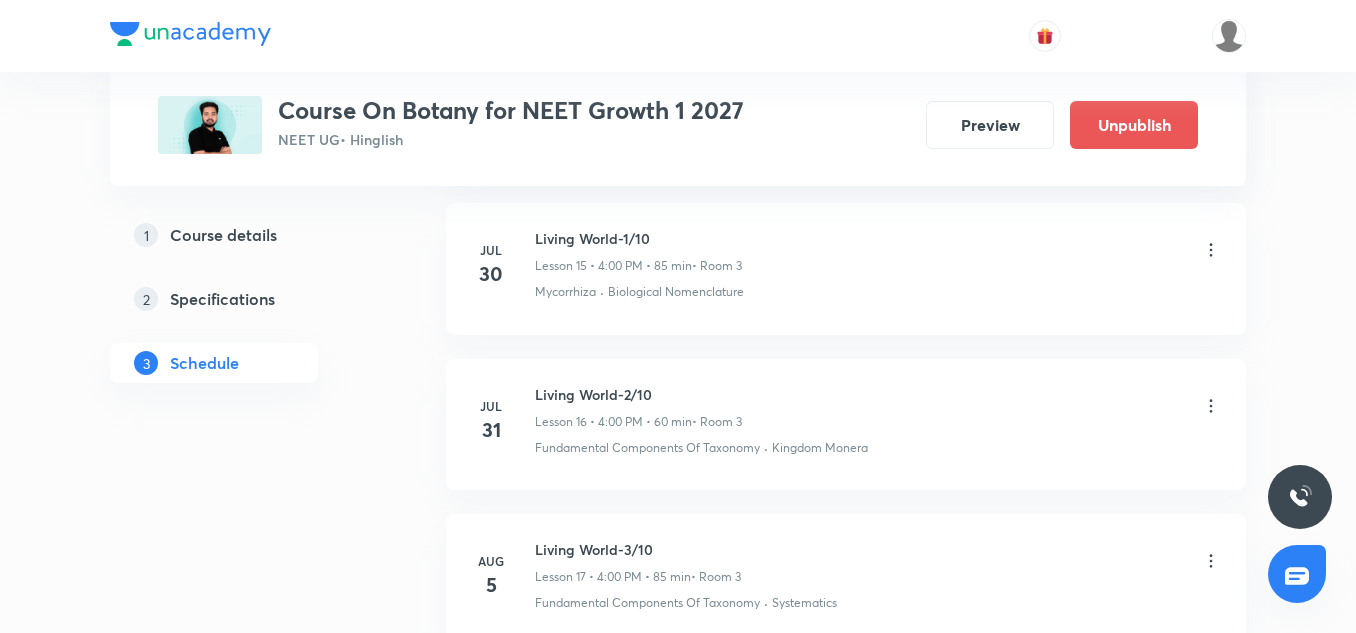 scroll, scrollTop: 3612, scrollLeft: 0, axis: vertical 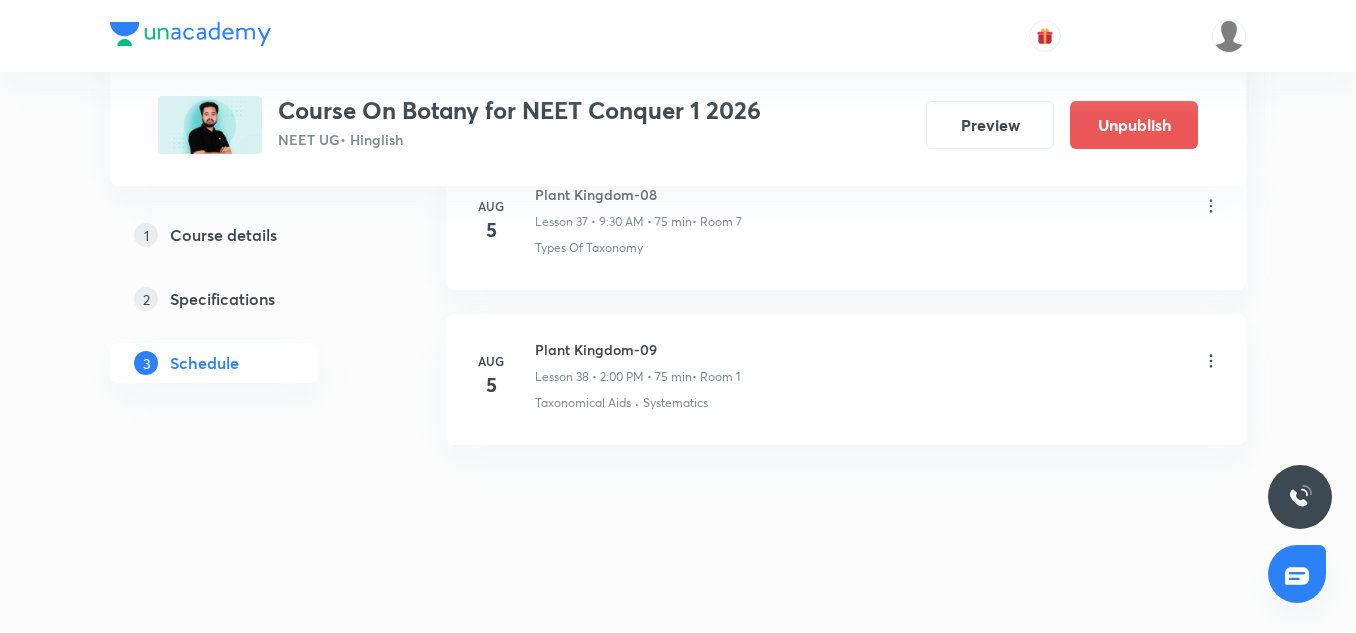 click at bounding box center [1211, 362] 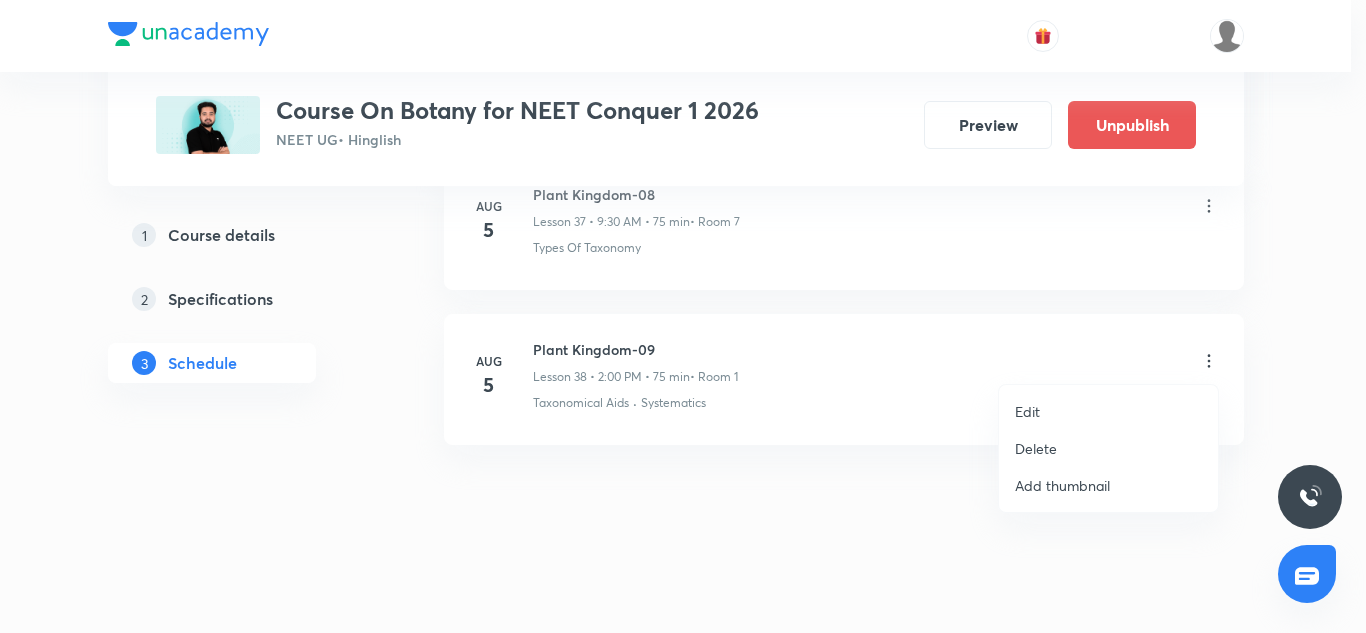 click on "Edit" at bounding box center [1027, 411] 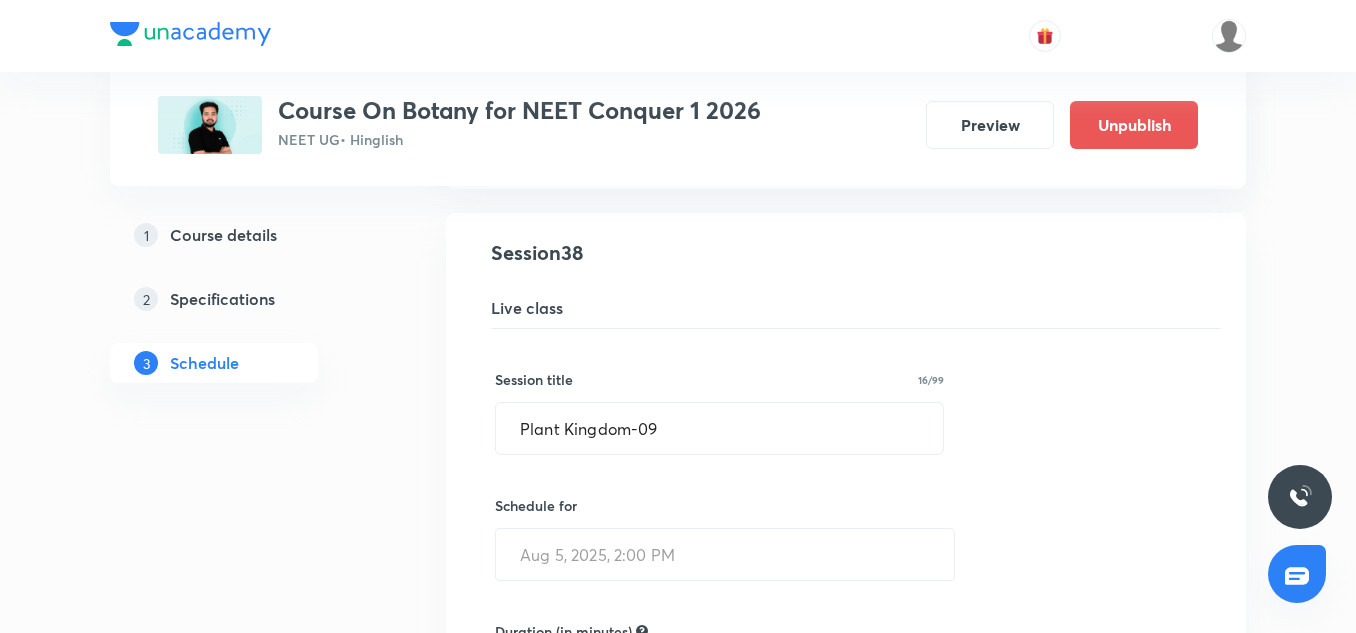 scroll, scrollTop: 5961, scrollLeft: 0, axis: vertical 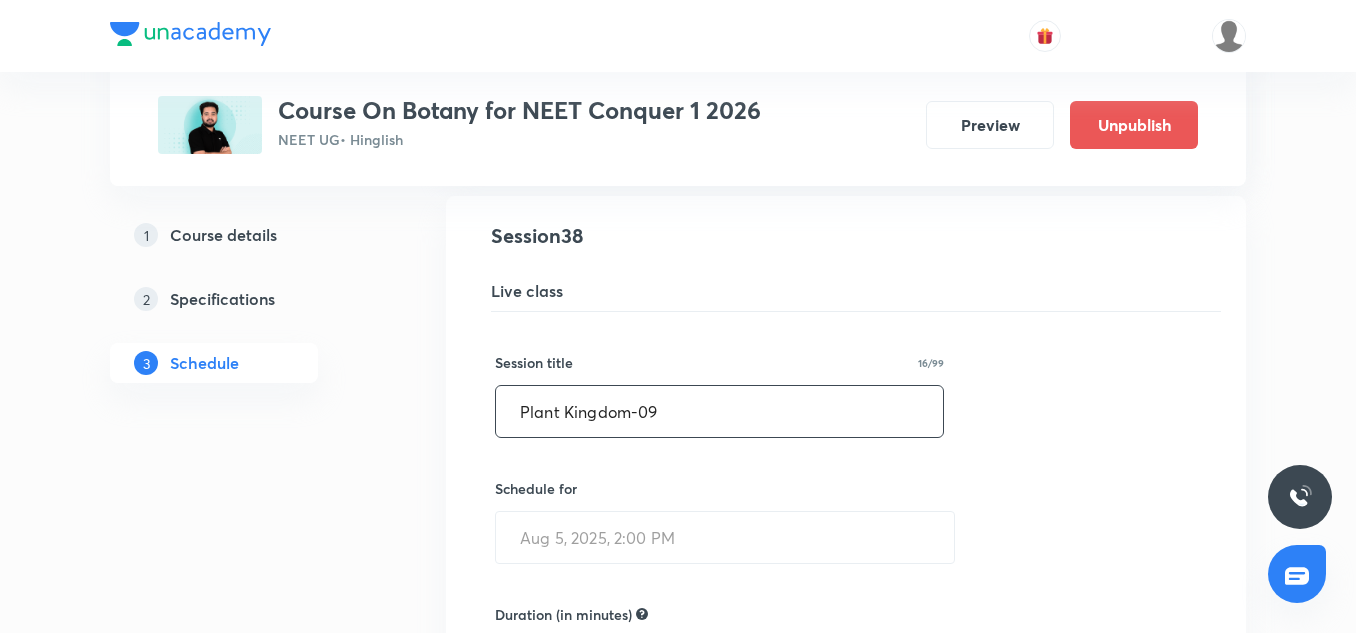 click on "Plant Kingdom-09" at bounding box center (719, 411) 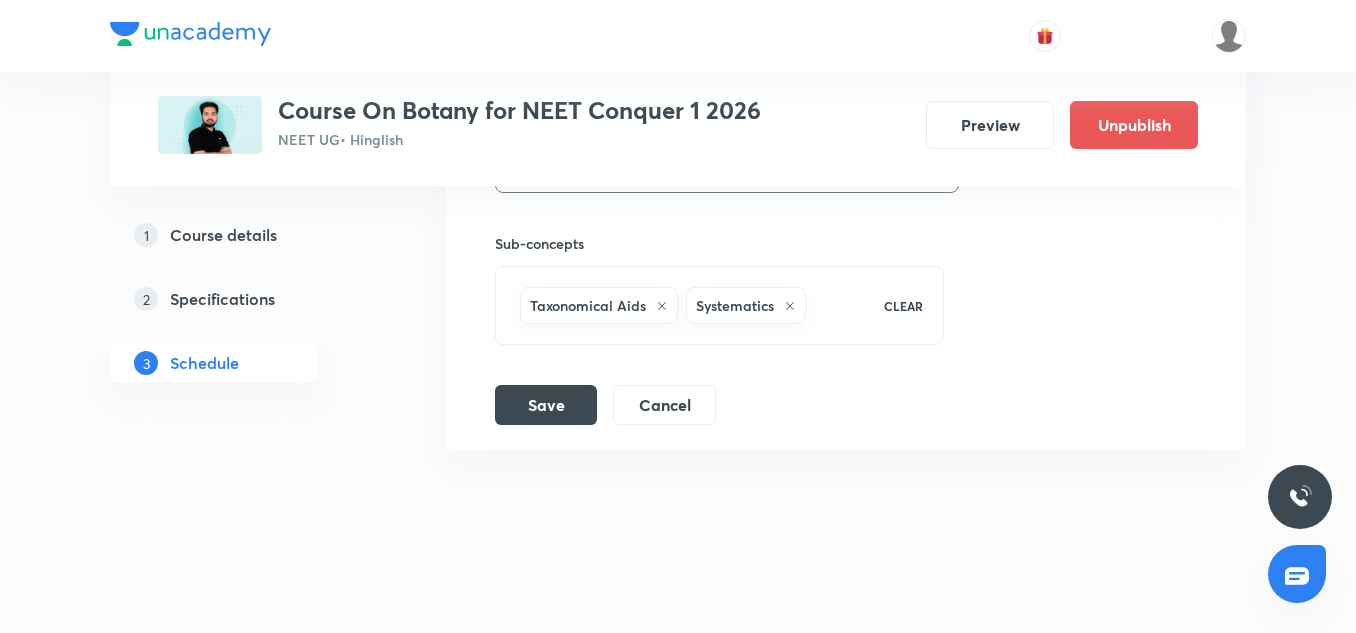 scroll, scrollTop: 6724, scrollLeft: 0, axis: vertical 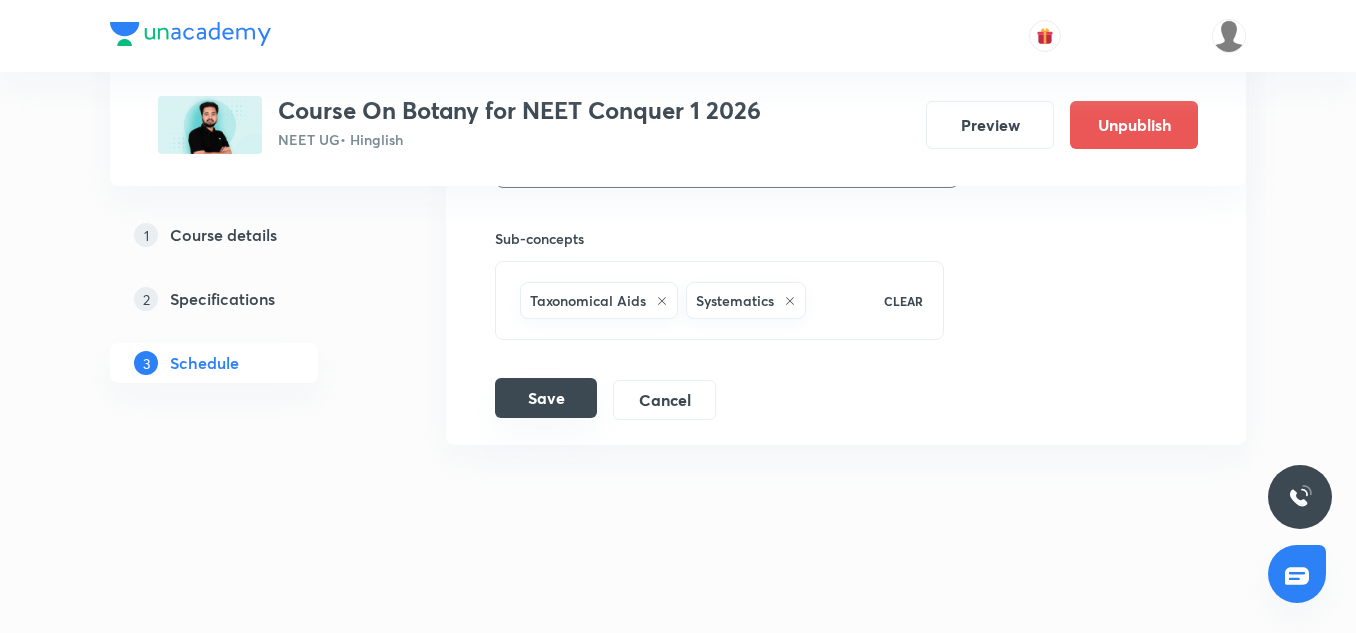type on "Morphology of Flowering Plants-1/10" 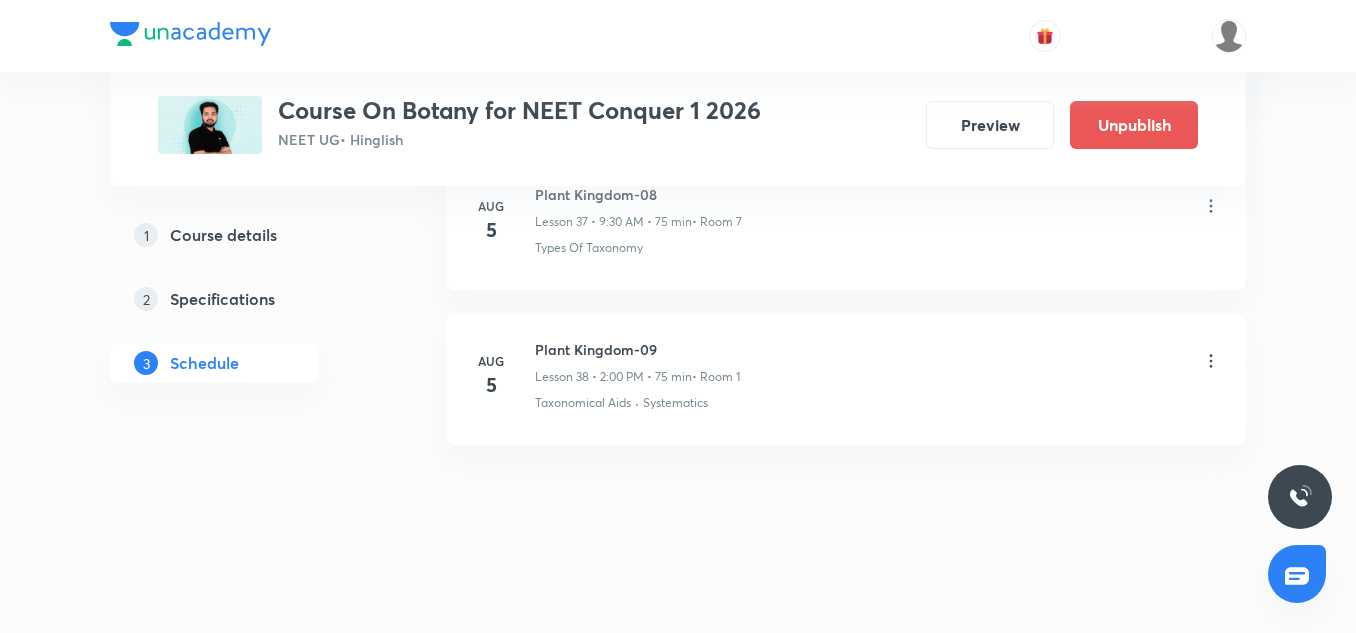 scroll, scrollTop: 5955, scrollLeft: 0, axis: vertical 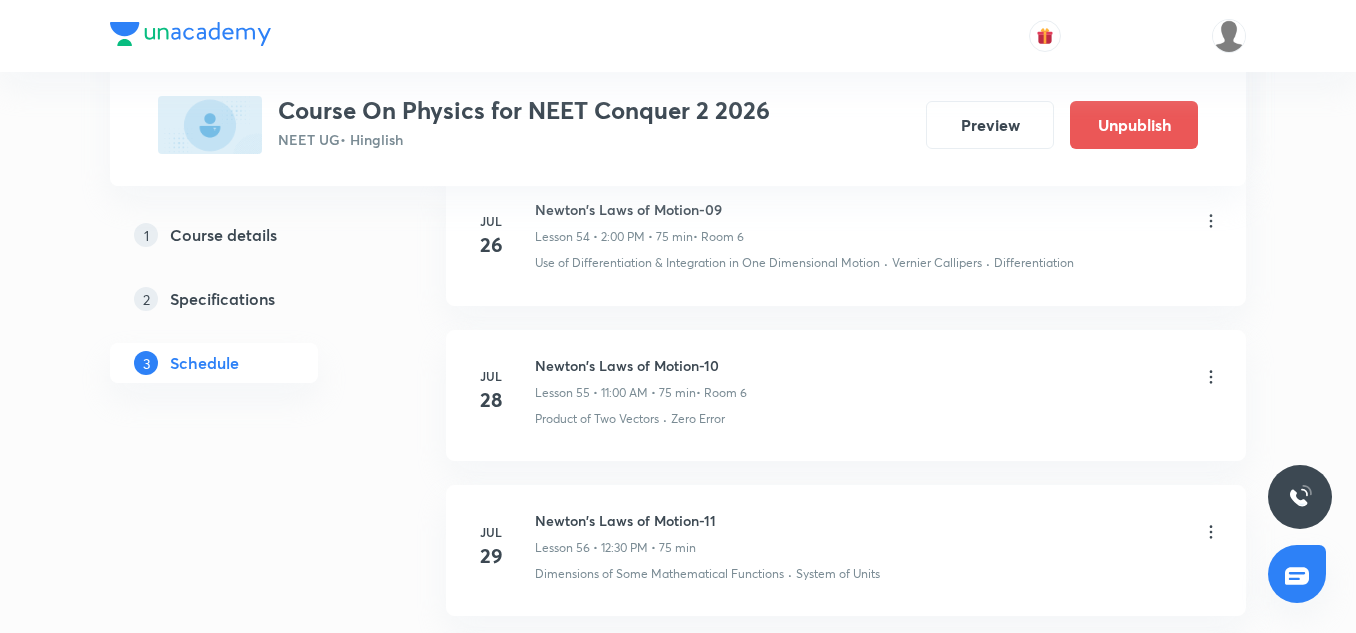 click at bounding box center (190, 34) 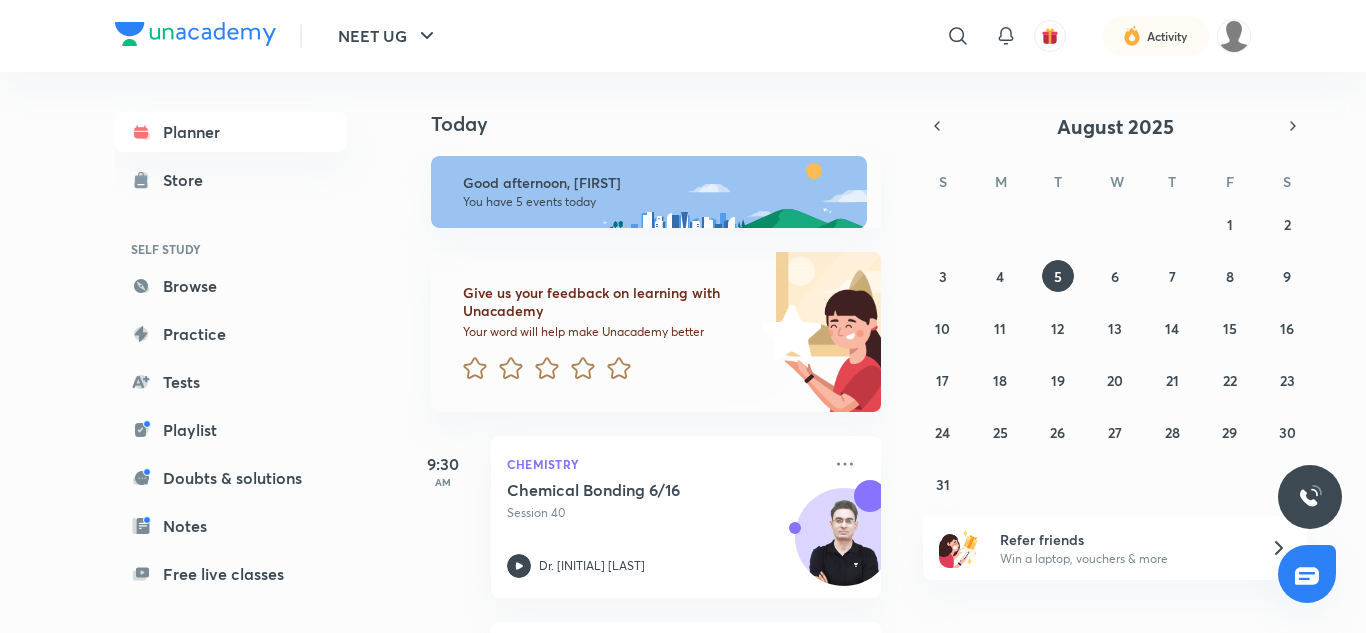 scroll, scrollTop: 0, scrollLeft: 0, axis: both 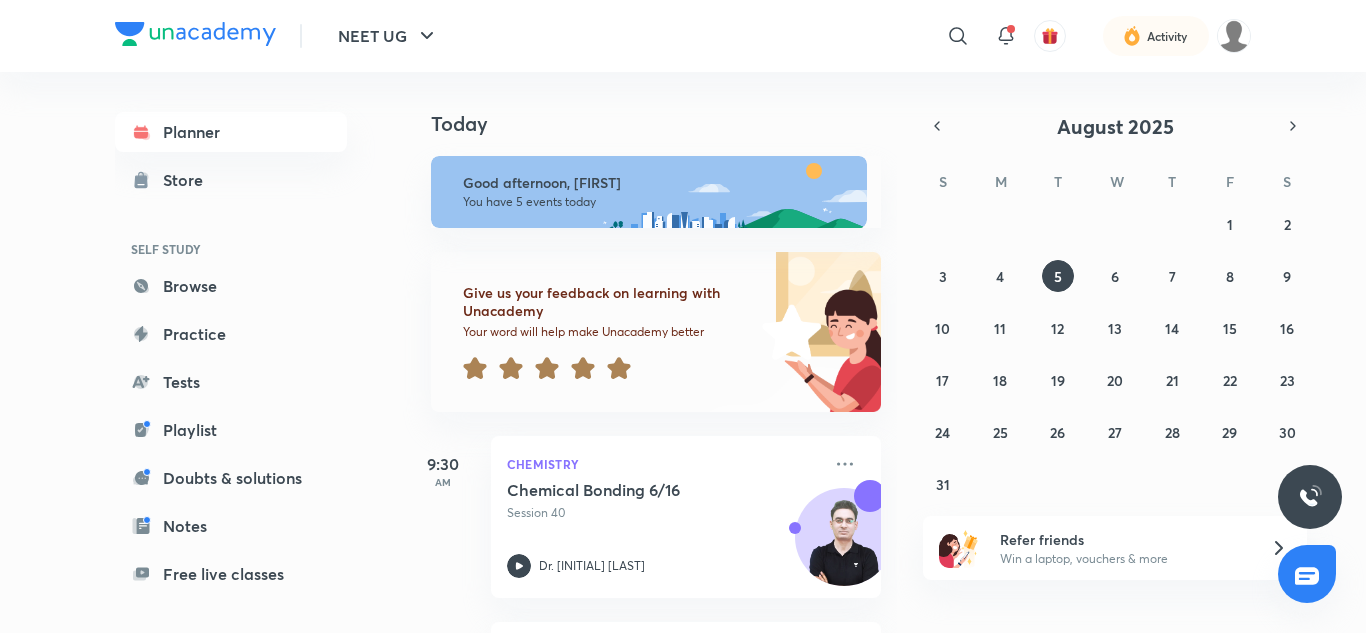 click 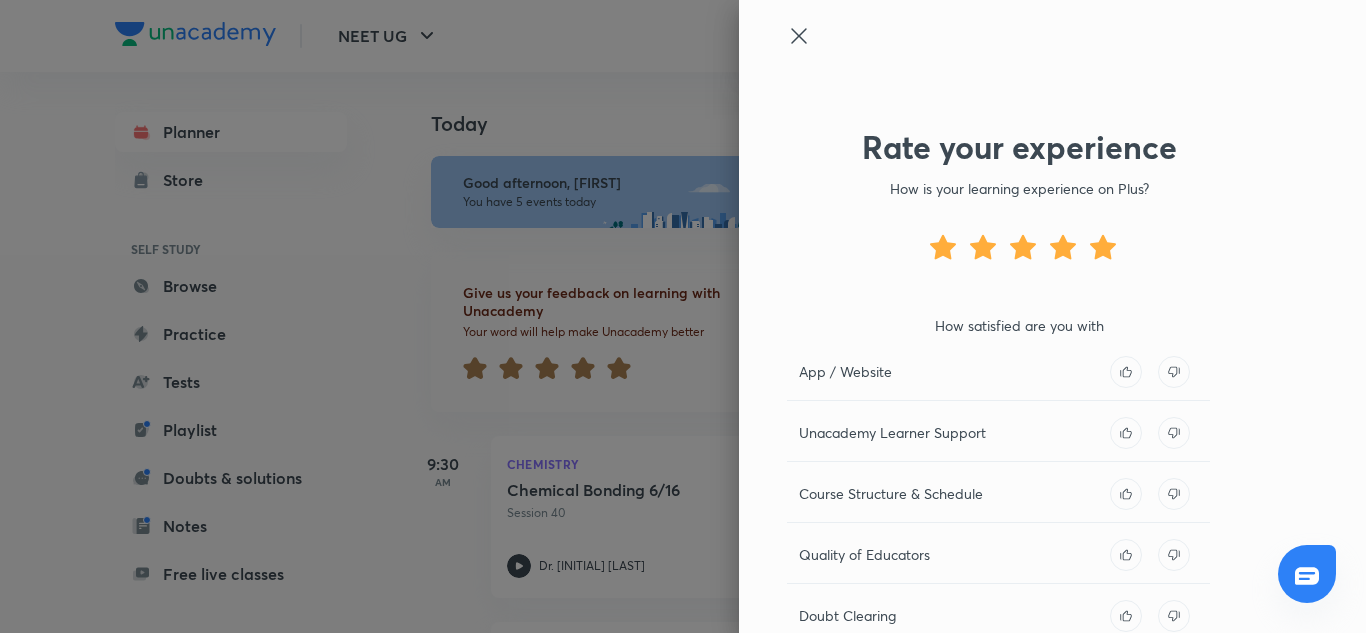 scroll, scrollTop: 241, scrollLeft: 0, axis: vertical 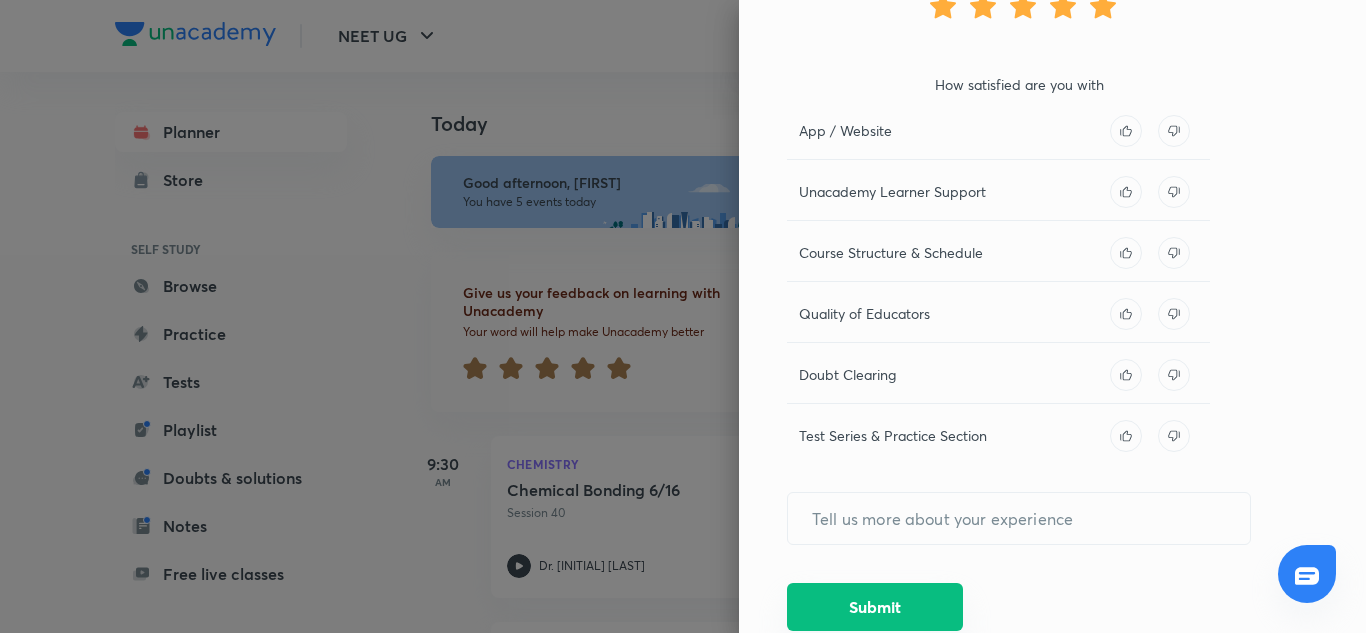 click on "Submit" at bounding box center (875, 607) 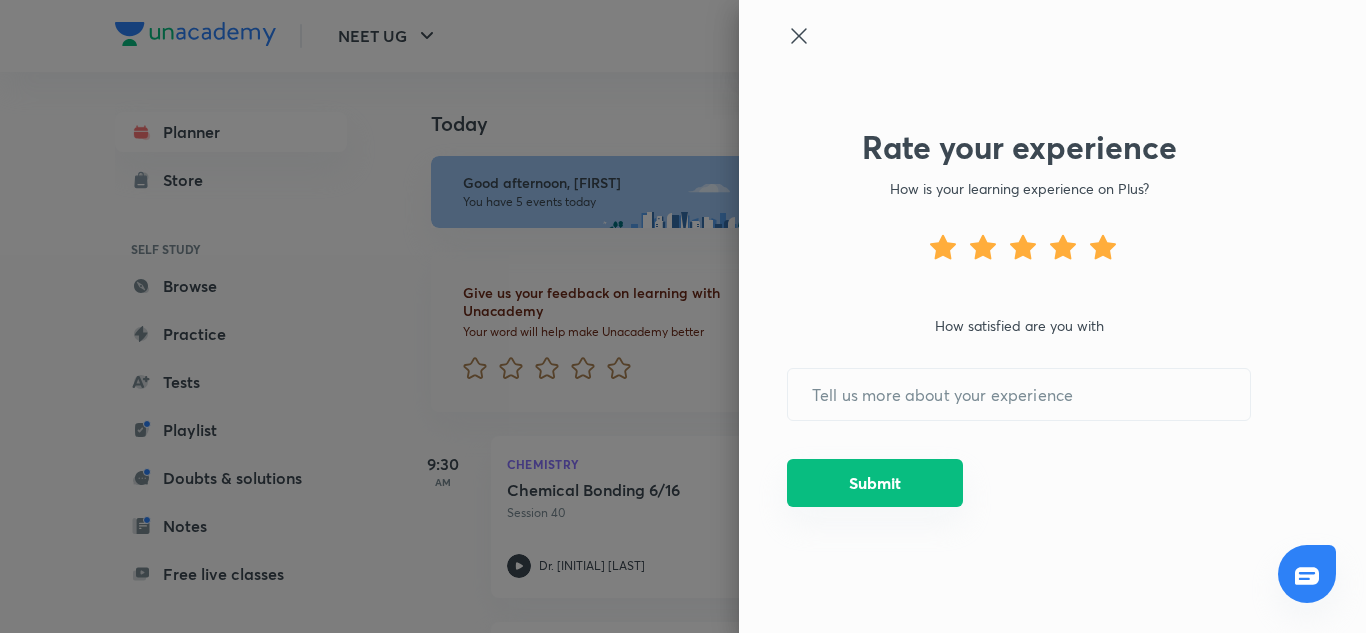 scroll, scrollTop: 0, scrollLeft: 0, axis: both 